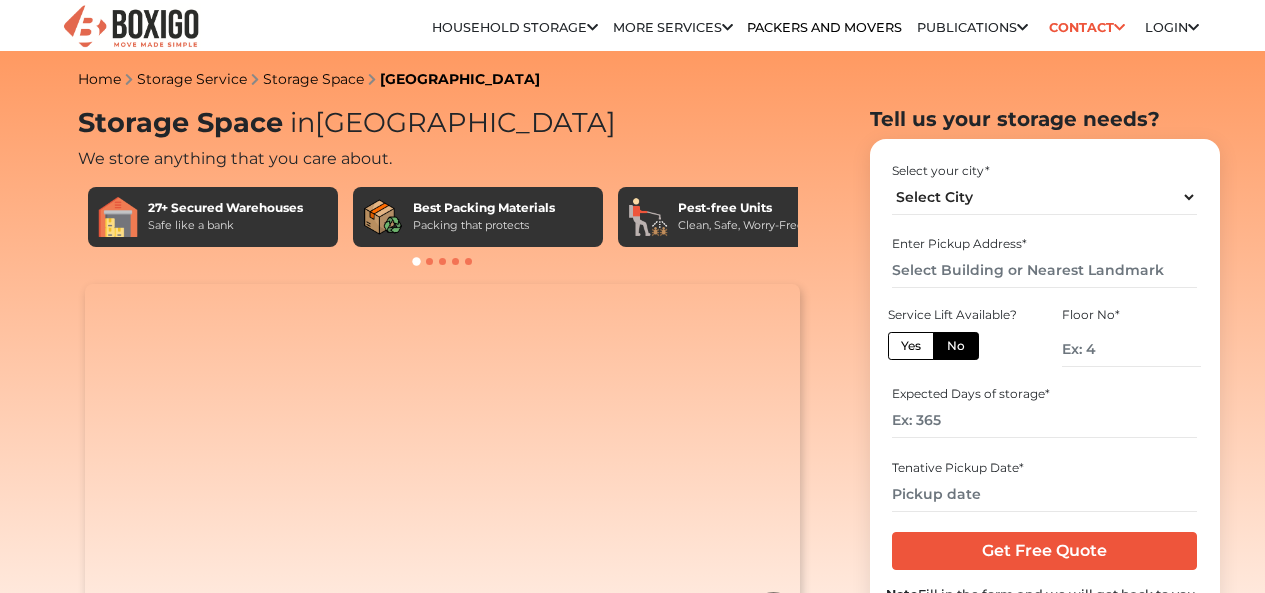 scroll, scrollTop: 0, scrollLeft: 0, axis: both 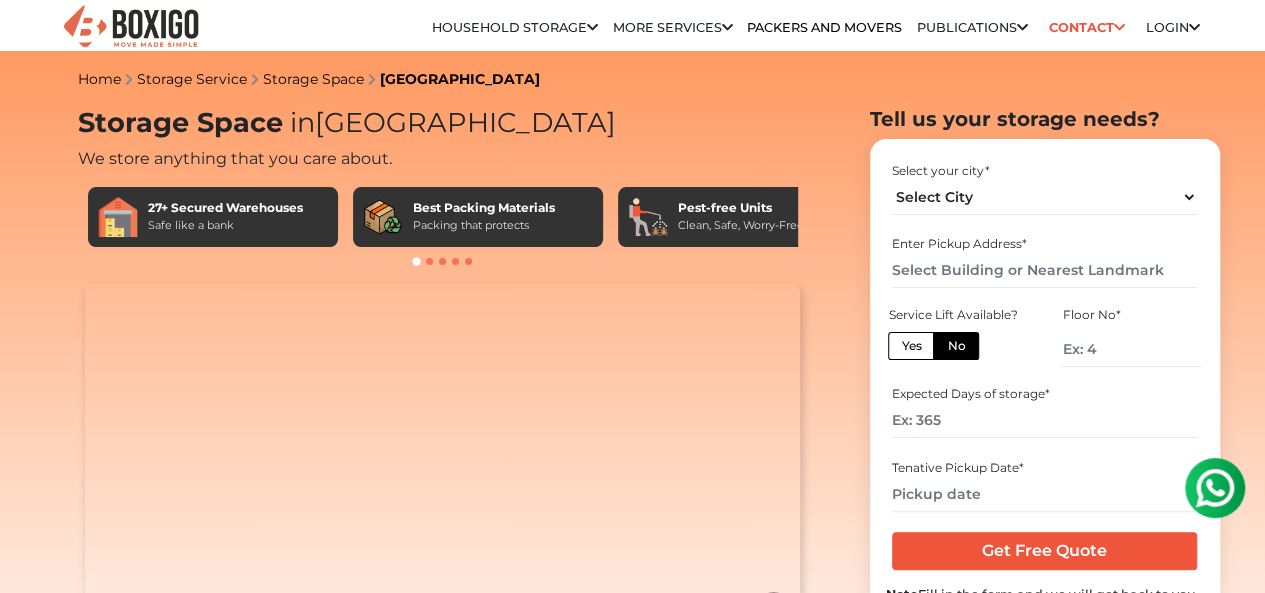 click on "Enter Pickup Address   *" at bounding box center (1045, 262) 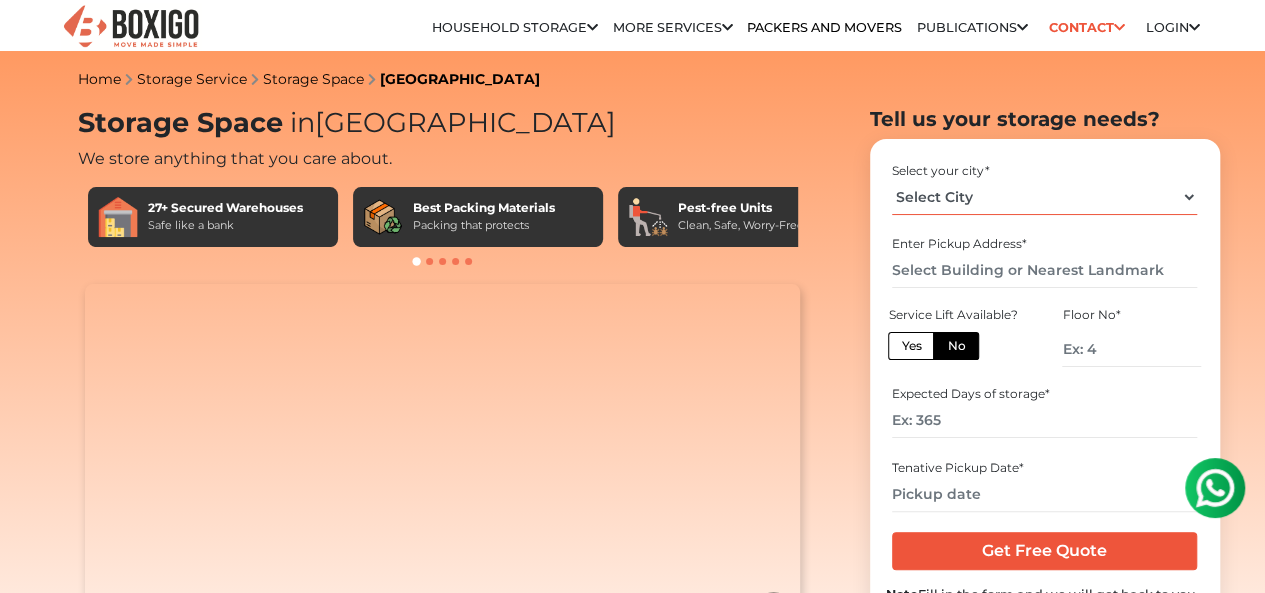click on "Select City
Bangalore
Bengaluru
Bhopal
Bhubaneswar
Chennai
Coimbatore
Cuttack
Delhi Gulbarga Gurugram Guwahati Kochi" at bounding box center [1044, 197] 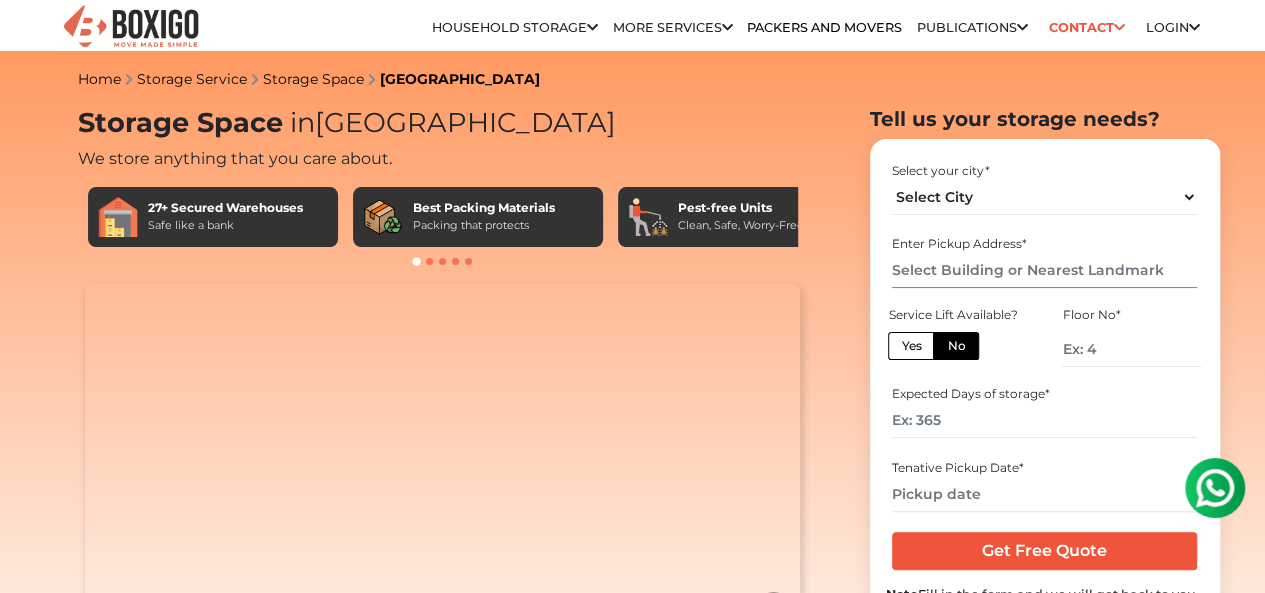 click at bounding box center (1044, 270) 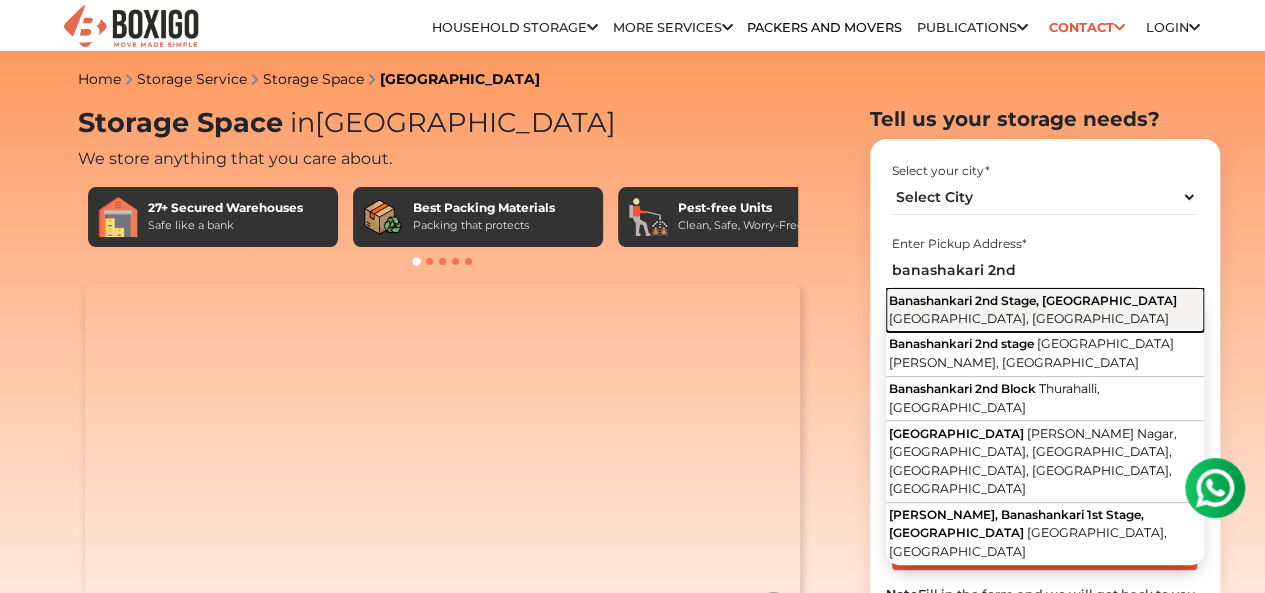 click on "[GEOGRAPHIC_DATA], [GEOGRAPHIC_DATA]" at bounding box center (1029, 318) 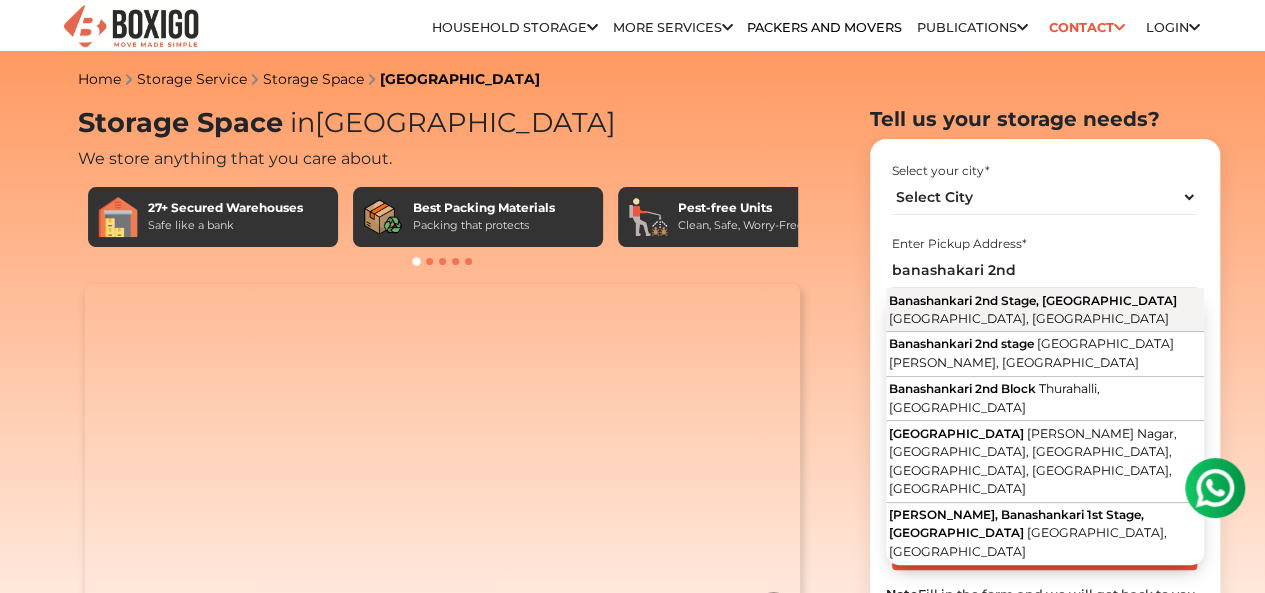 type on "Banashankari 2nd Stage, [GEOGRAPHIC_DATA], [GEOGRAPHIC_DATA], [GEOGRAPHIC_DATA]" 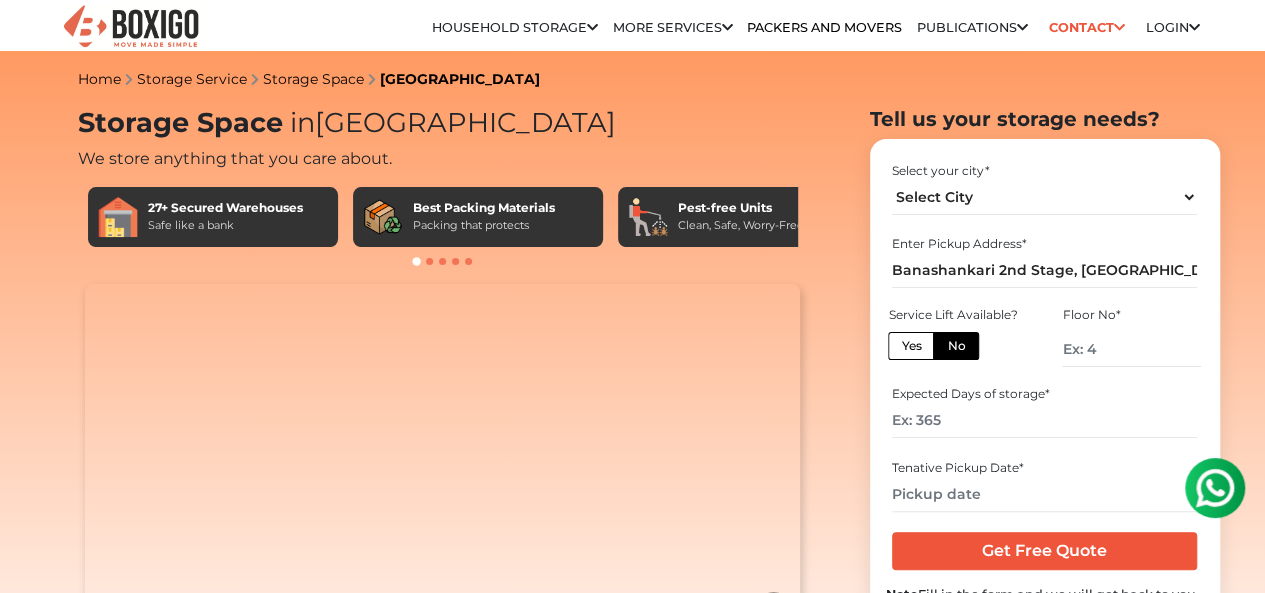 click on "Yes" at bounding box center (911, 346) 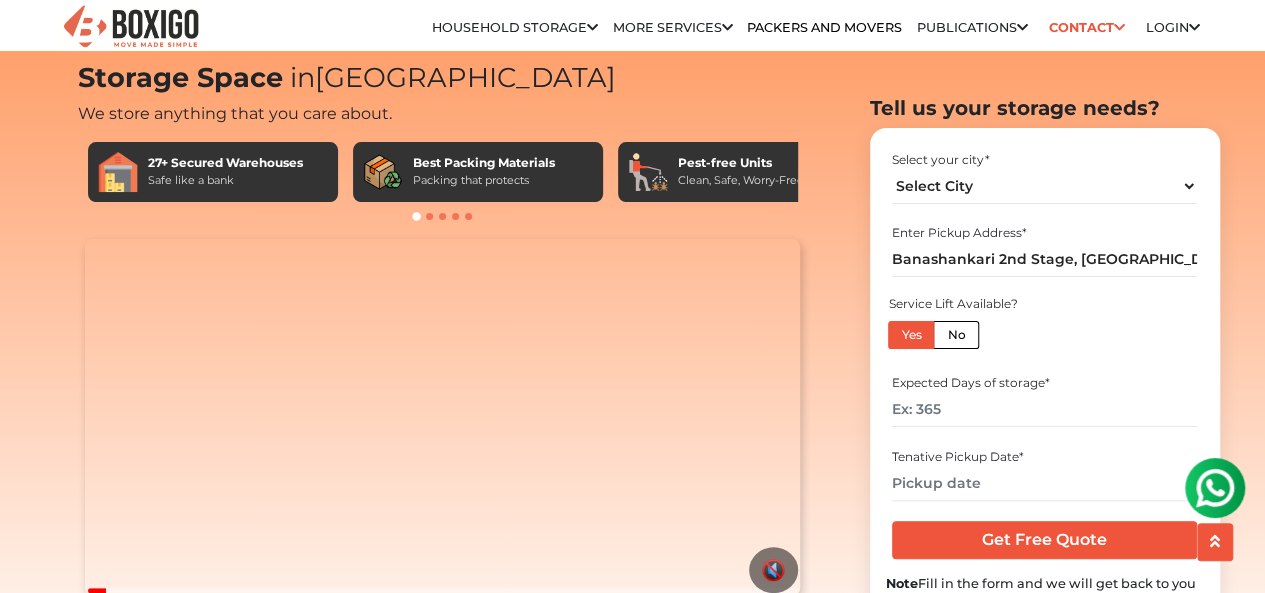 scroll, scrollTop: 50, scrollLeft: 0, axis: vertical 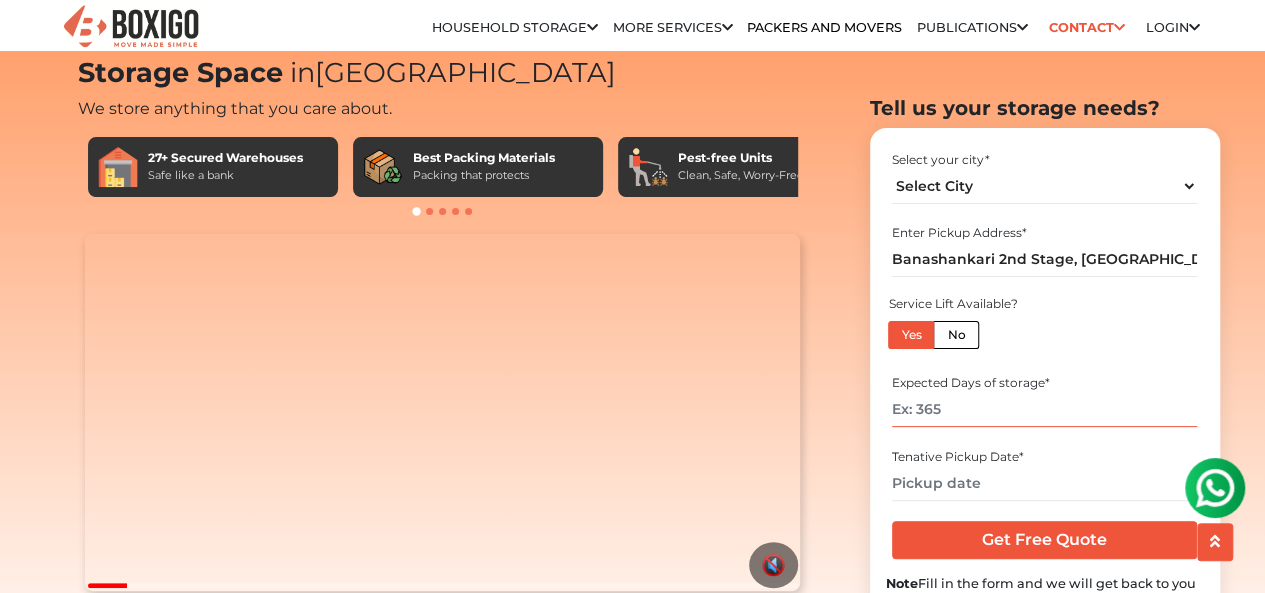 click at bounding box center (1044, 409) 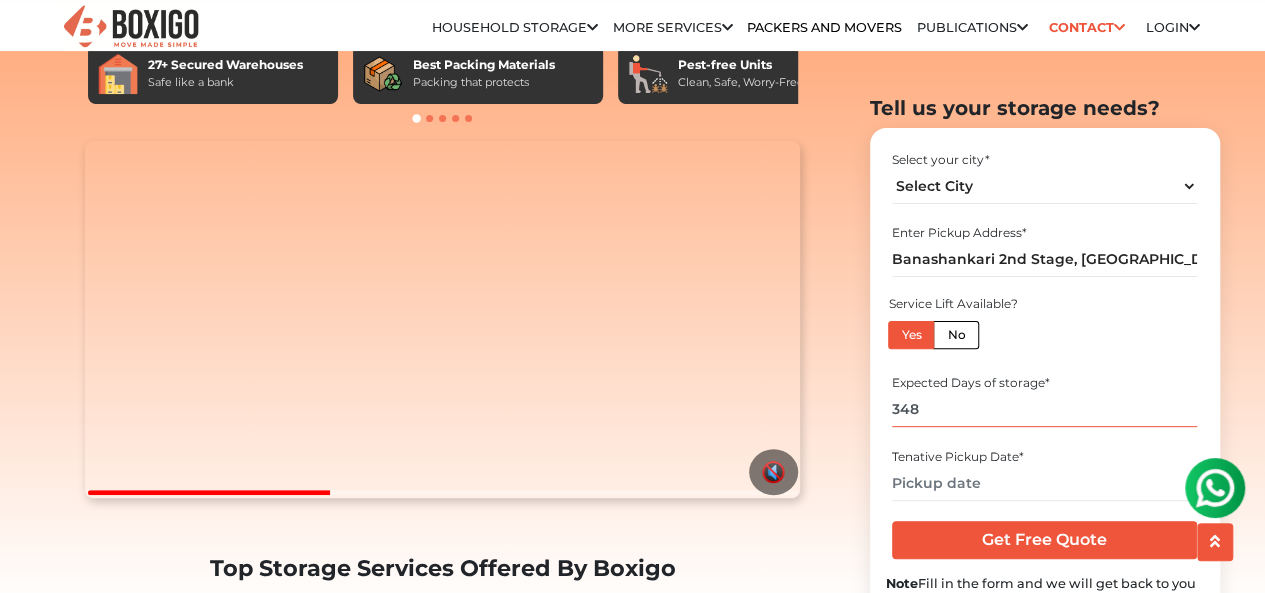 scroll, scrollTop: 154, scrollLeft: 0, axis: vertical 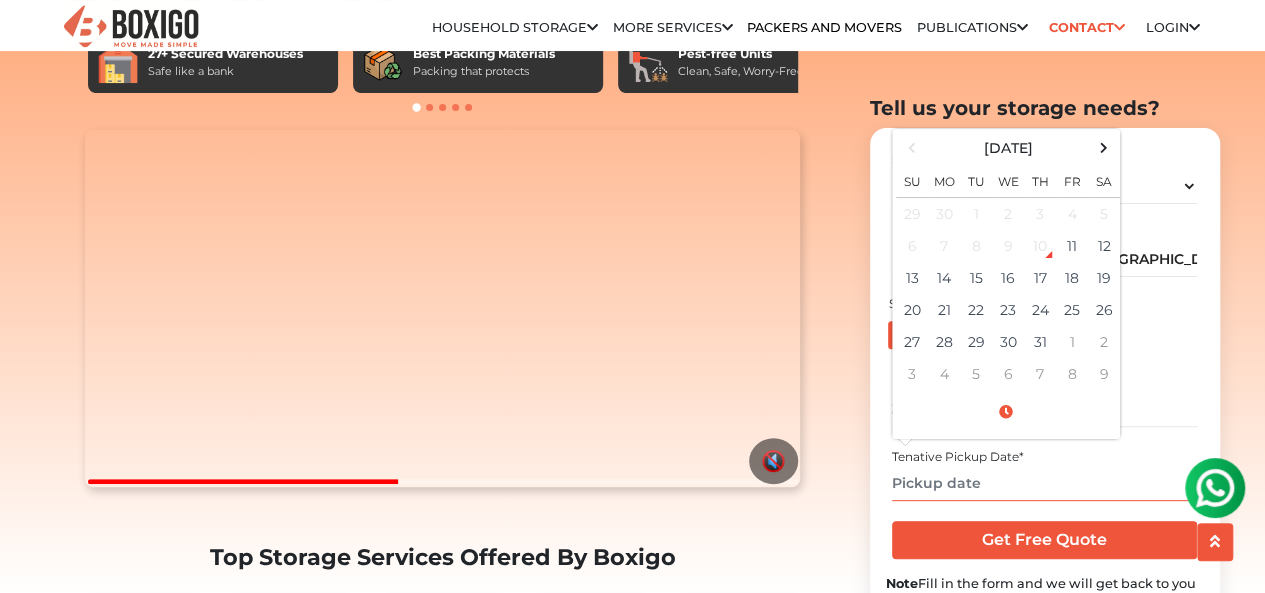 click at bounding box center [1044, 482] 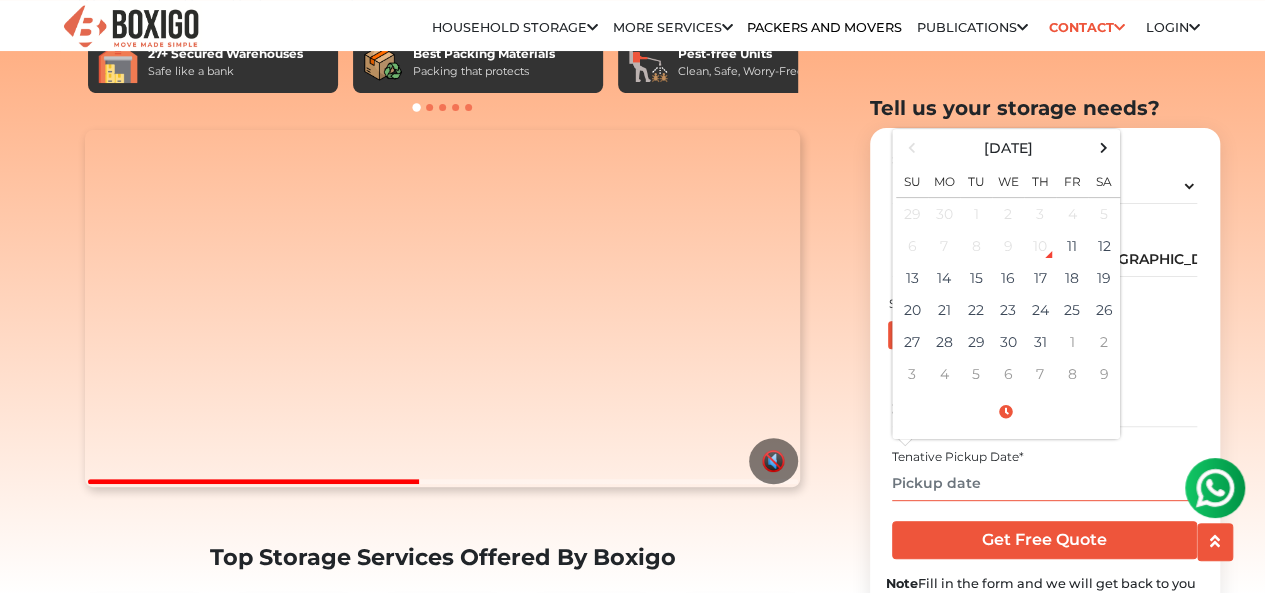 click at bounding box center (1044, 482) 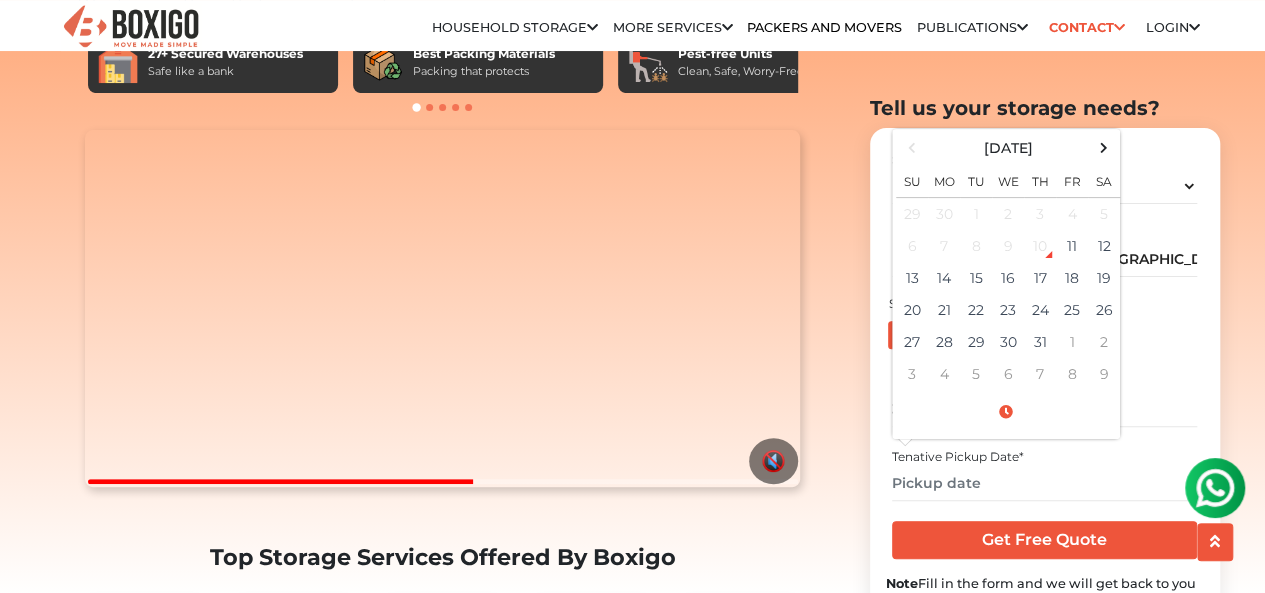 click on "Storage Space     in  Bangalore
We store anything that you care about.
27+ Secured Warehouses
Safe like a bank
Best Packing Materials
Packing that protects
Pest-free Units
Clean, Safe, Worry-Free
*" at bounding box center (1013, 3902) 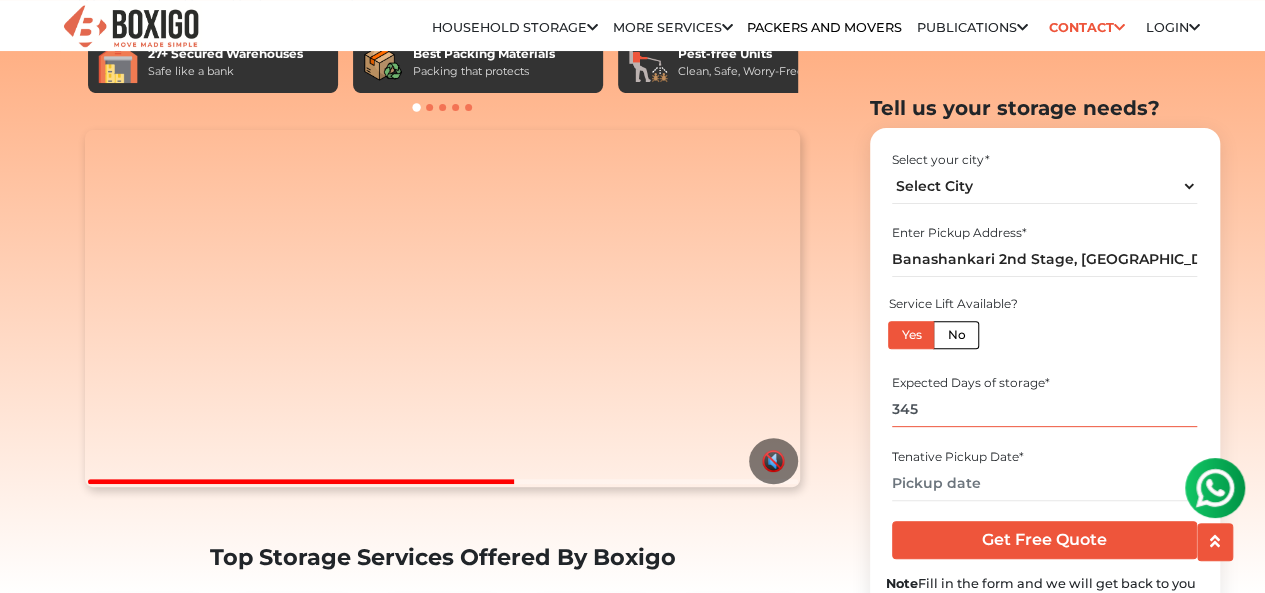click on "345" at bounding box center [1044, 409] 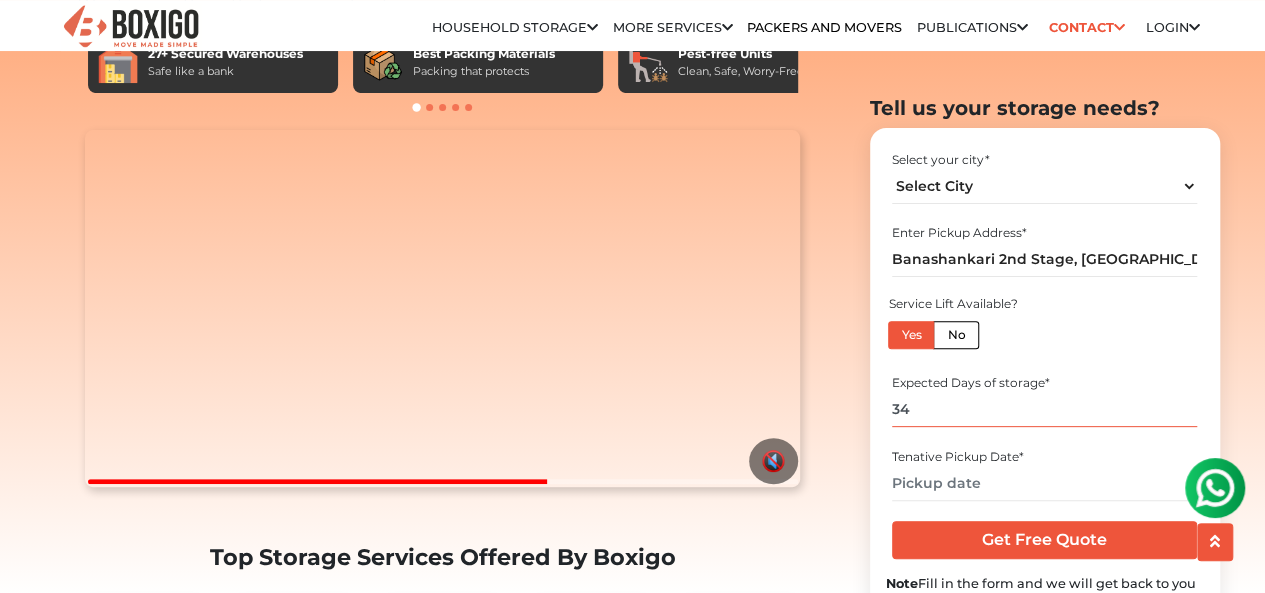 type on "3" 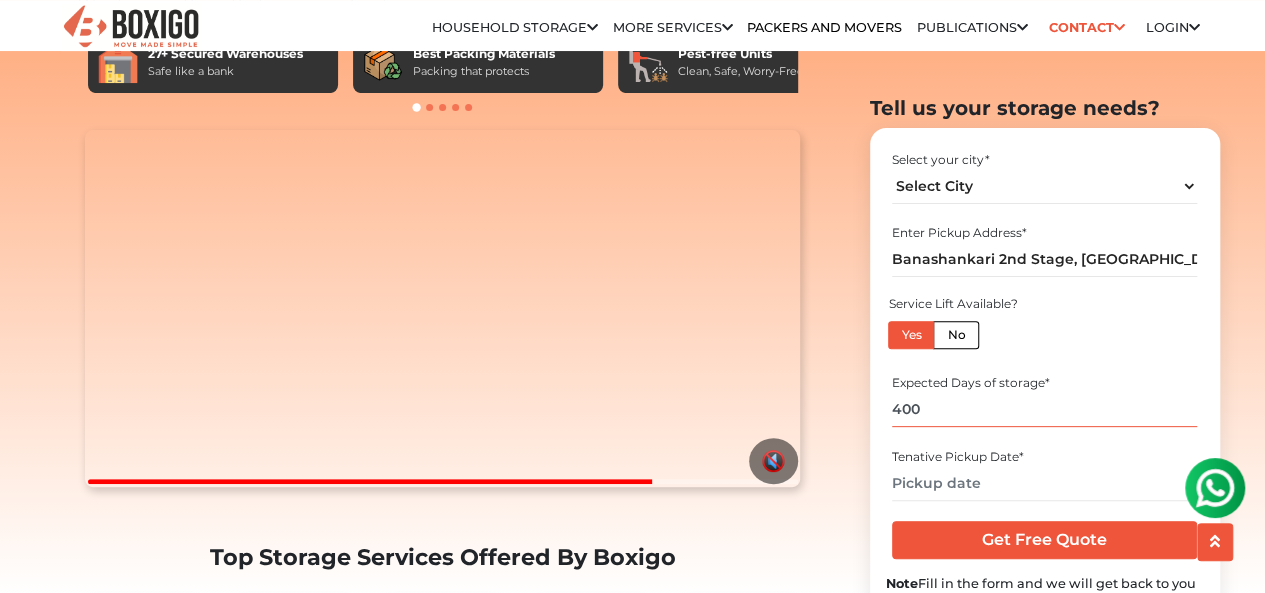 type on "400" 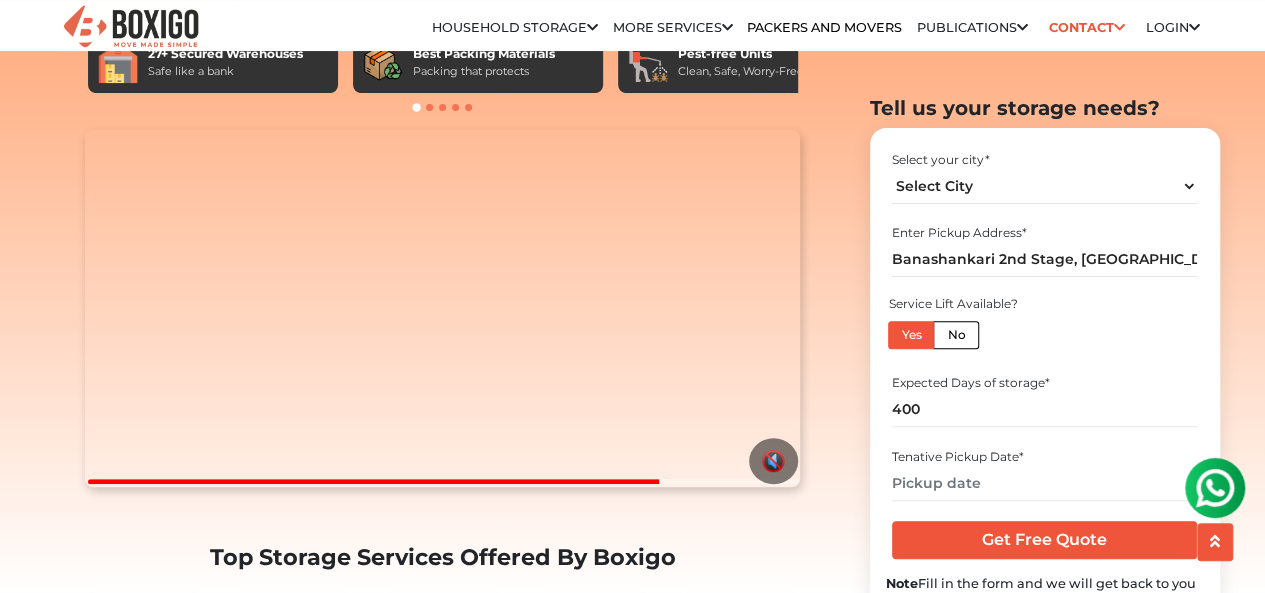 click on "Tell us your storage needs?
Select your city   *
Select City
Bangalore Bengaluru Bhopal Bhubaneswar Chennai Coimbatore Cuttack Delhi Gulbarga Gurugram" at bounding box center [1013, 362] 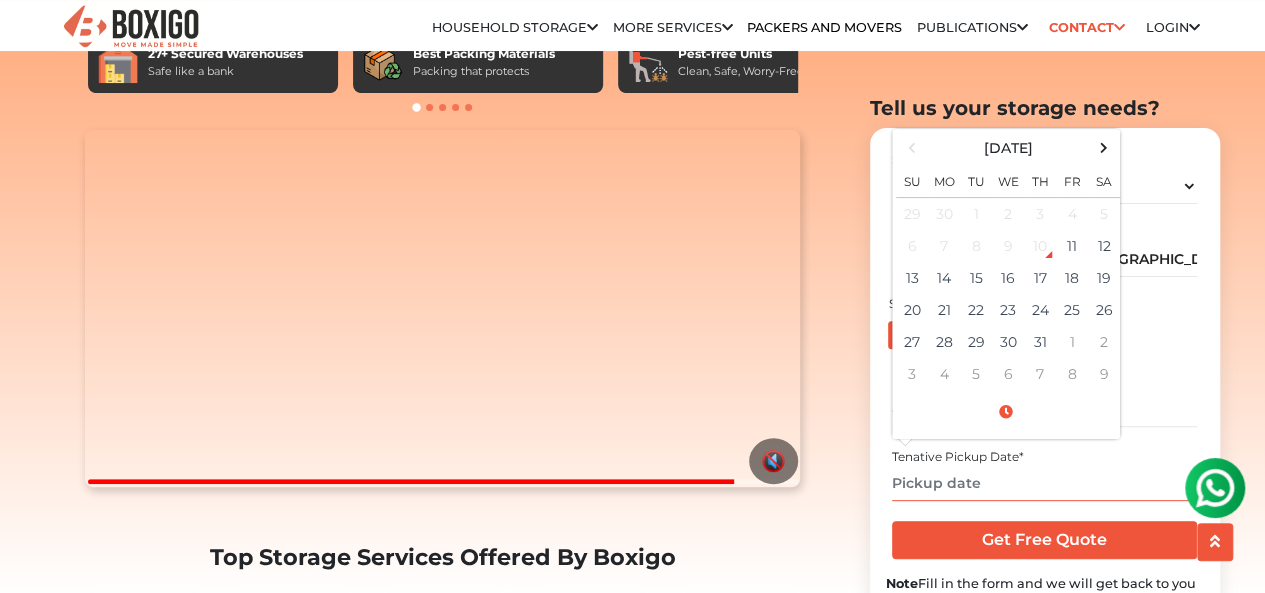 click at bounding box center (1044, 482) 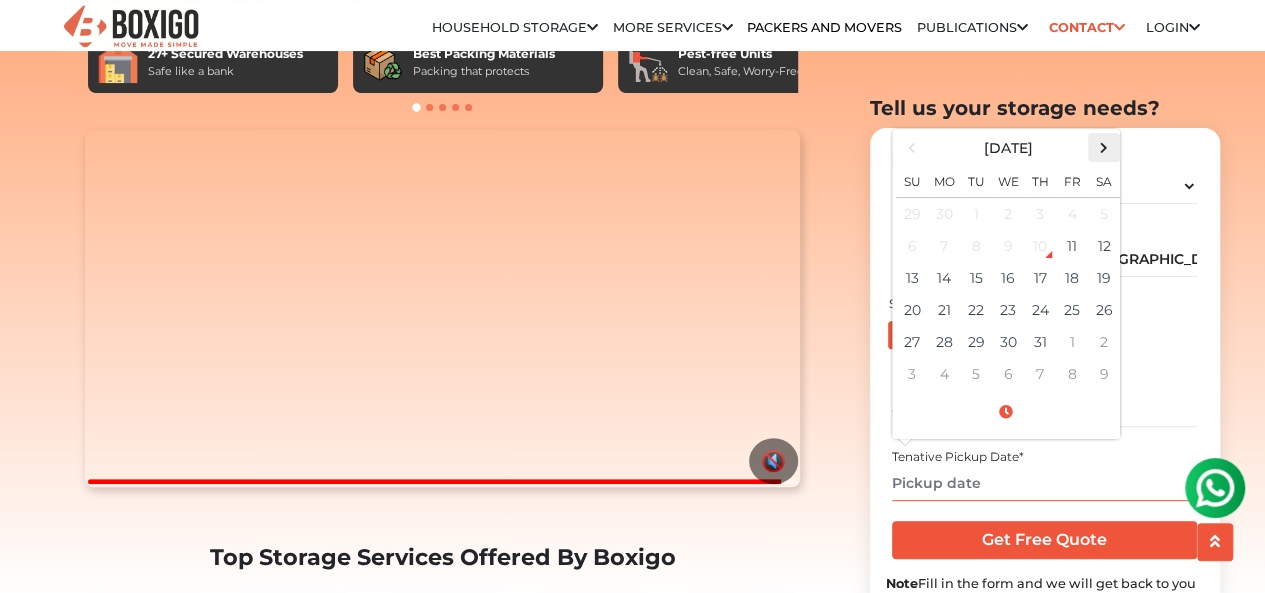 click at bounding box center [1103, 147] 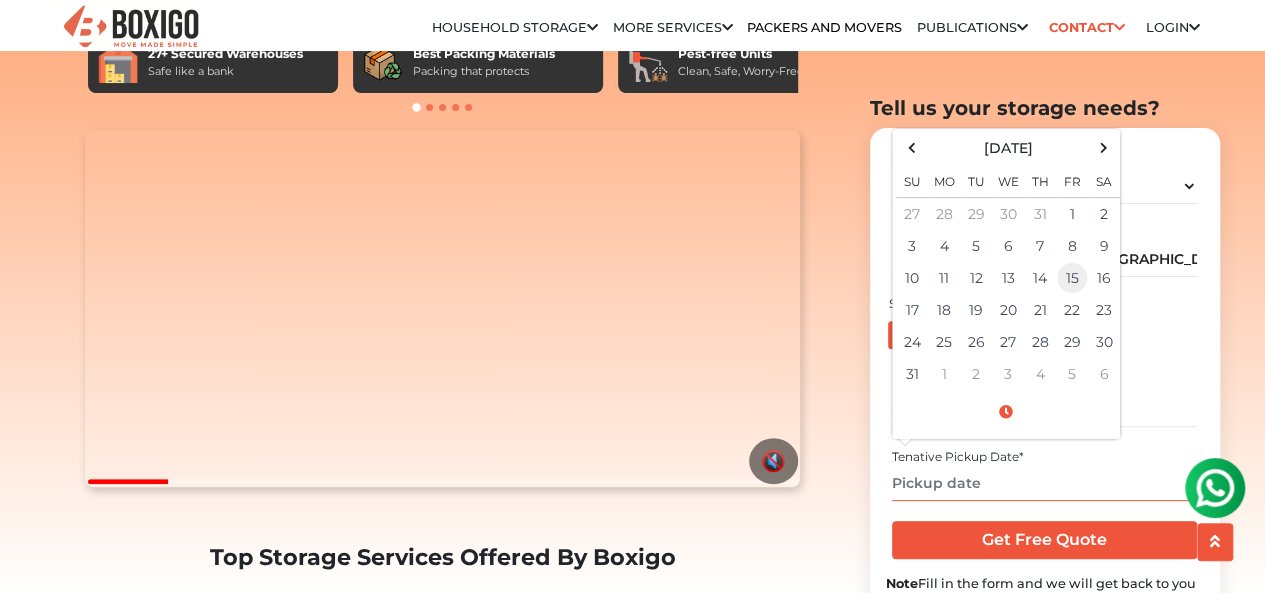 click on "15" at bounding box center [1072, 278] 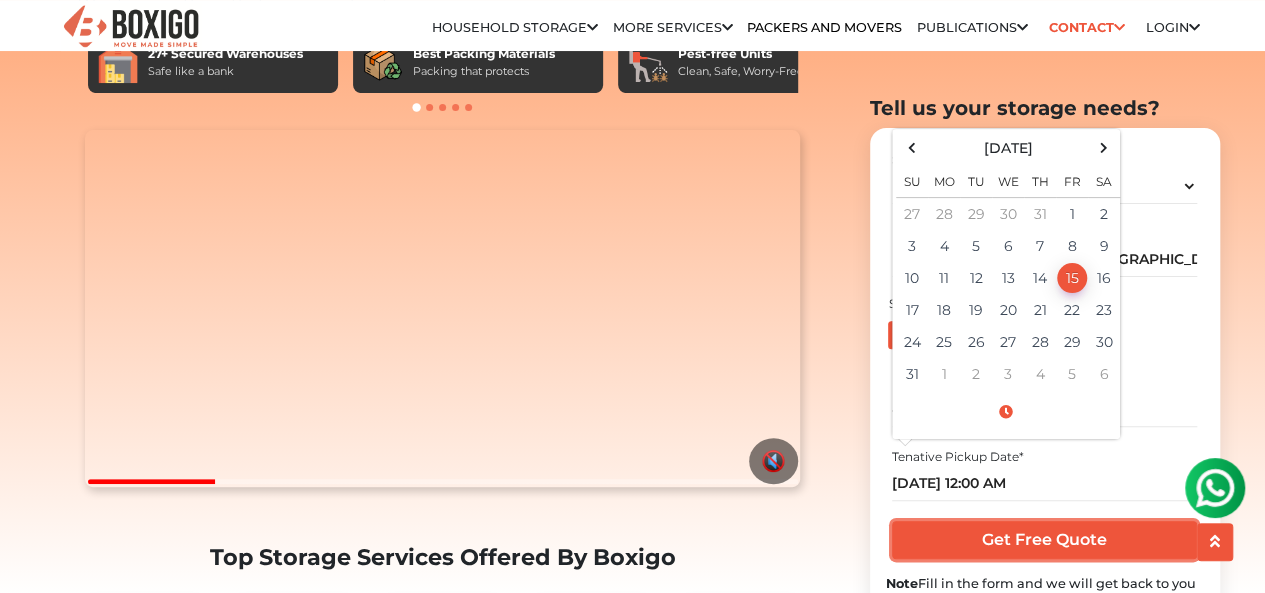 click on "Get Free Quote" at bounding box center [1044, 540] 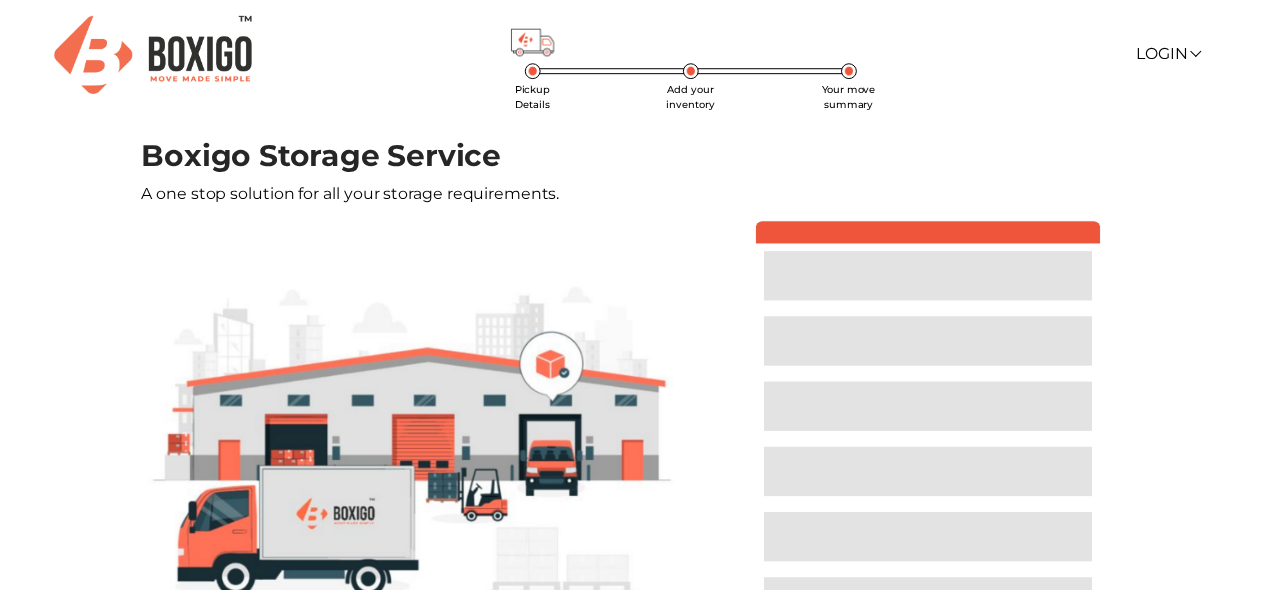 scroll, scrollTop: 0, scrollLeft: 0, axis: both 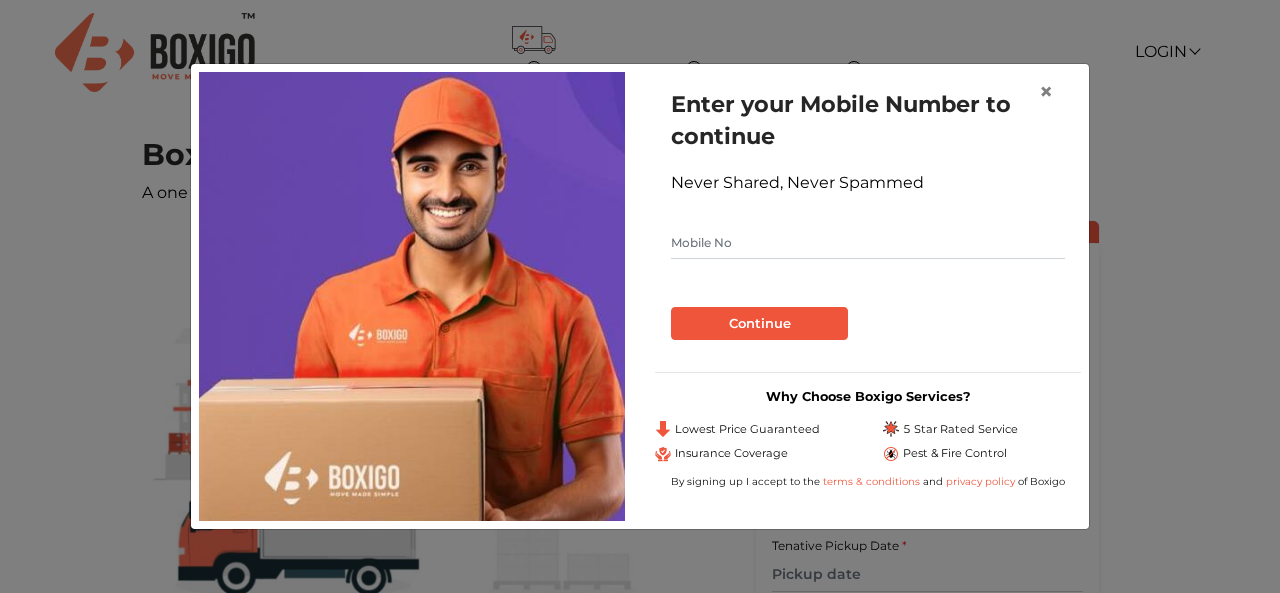 click at bounding box center [868, 243] 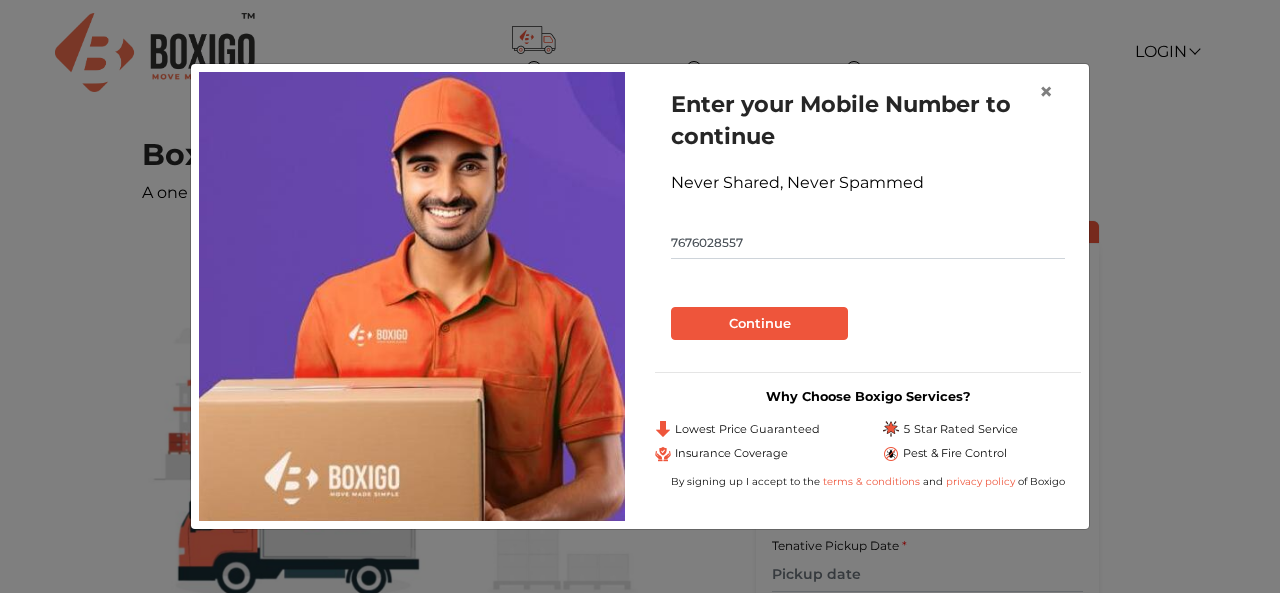type on "7676028557" 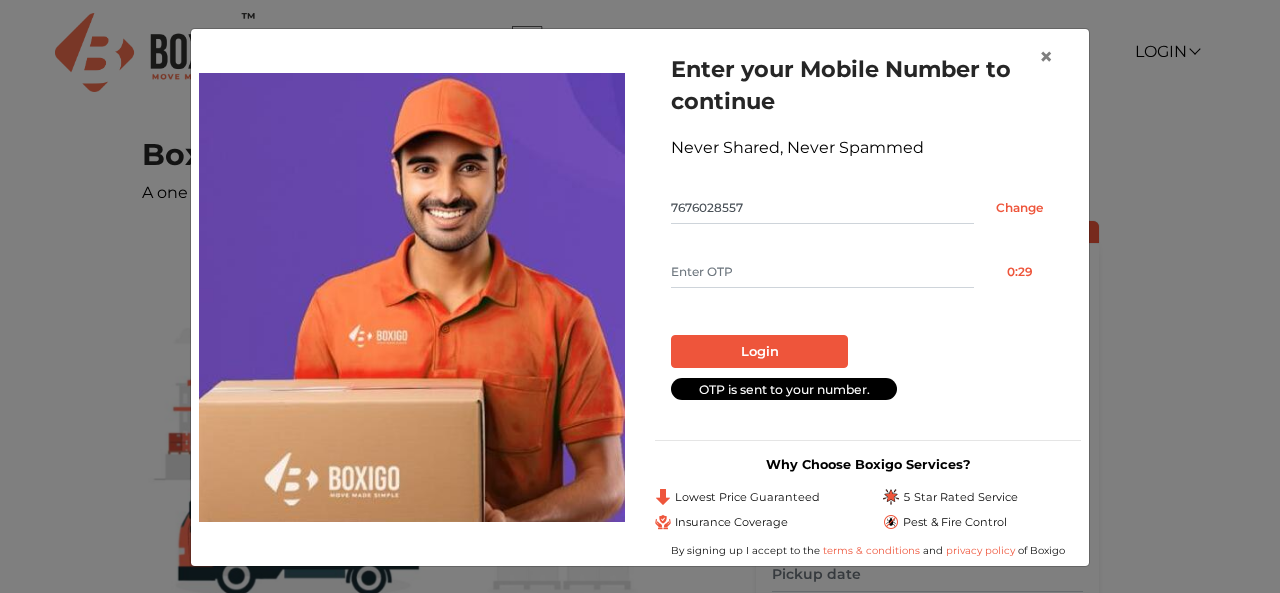 click at bounding box center (822, 272) 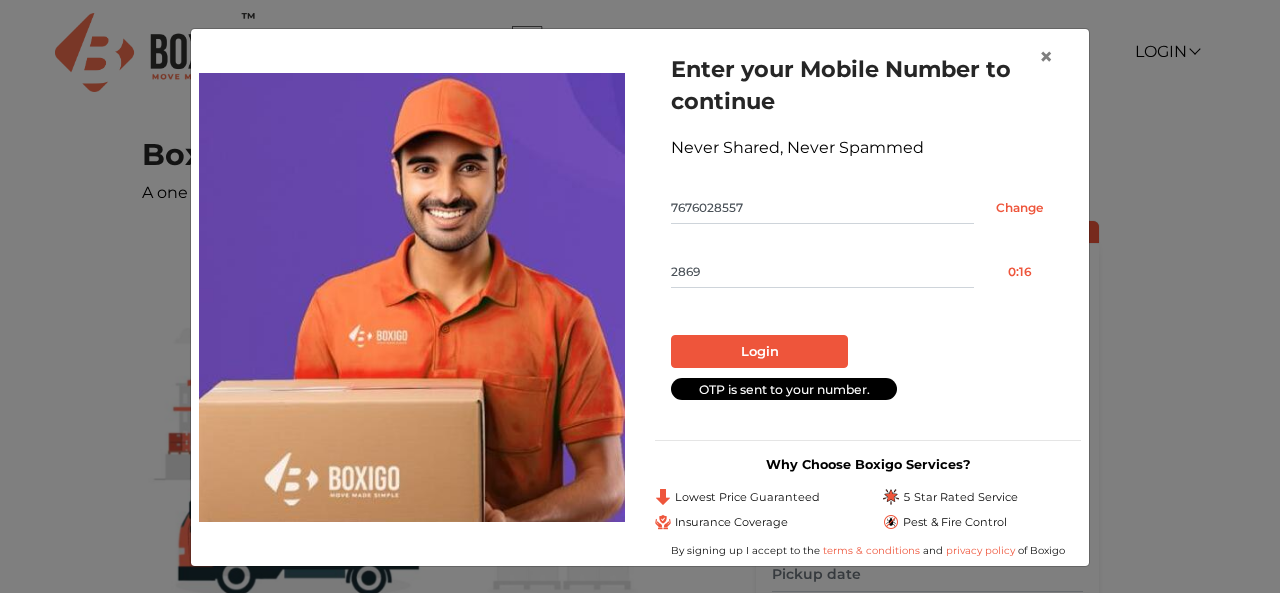 type on "2869" 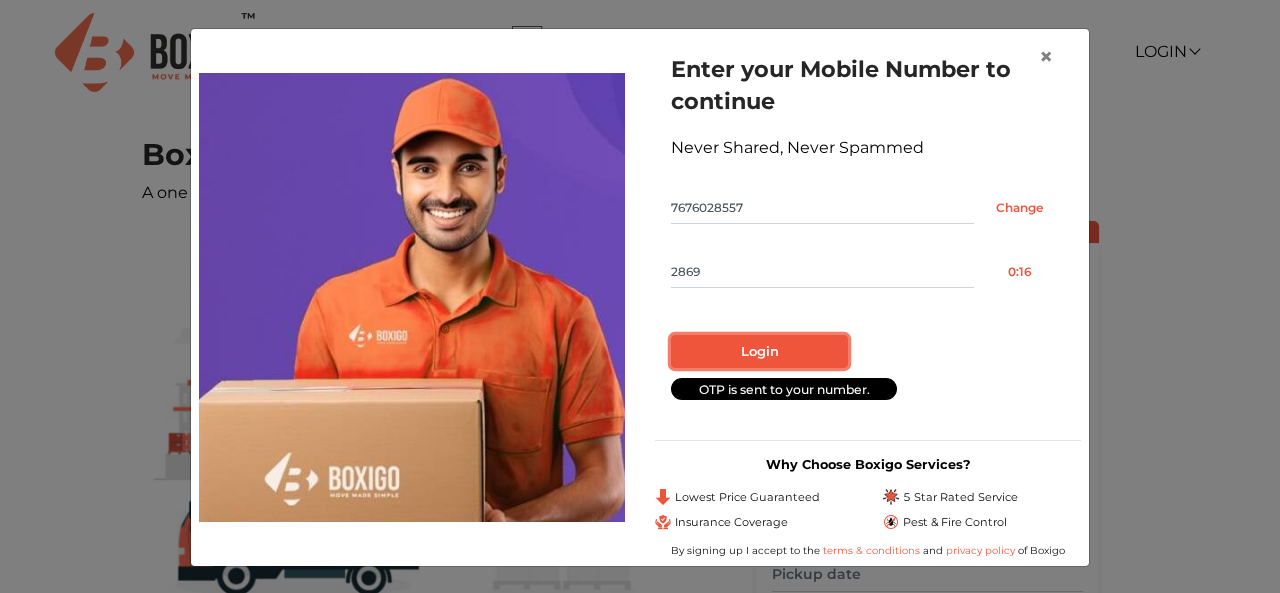 click on "Login" at bounding box center [759, 352] 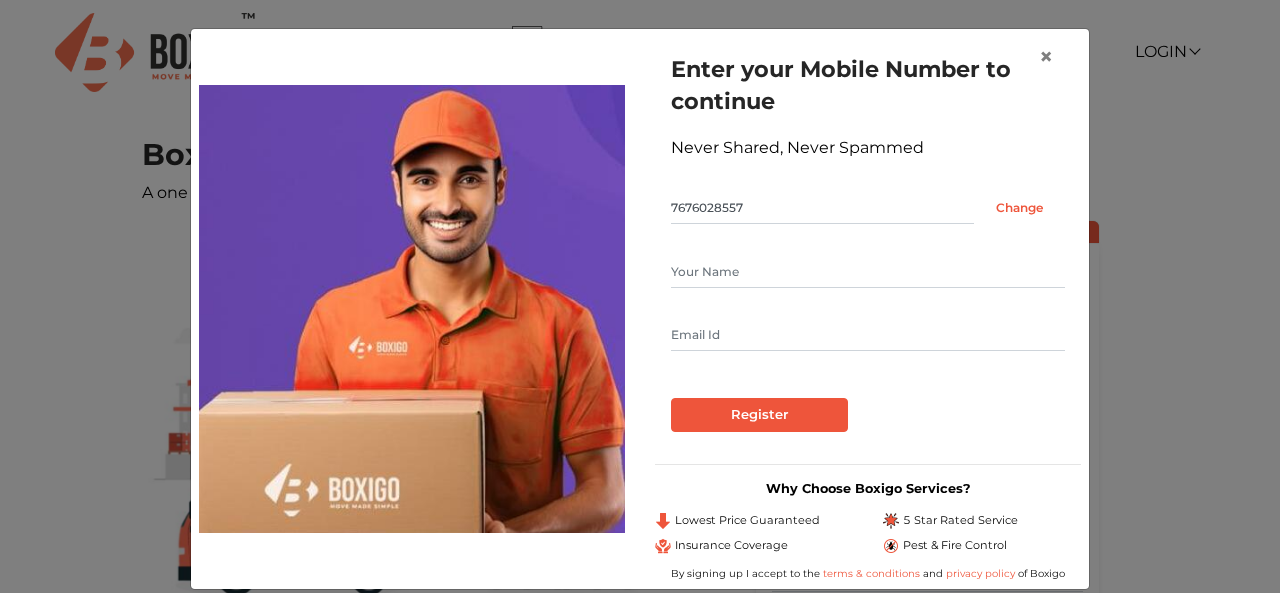 click at bounding box center [868, 335] 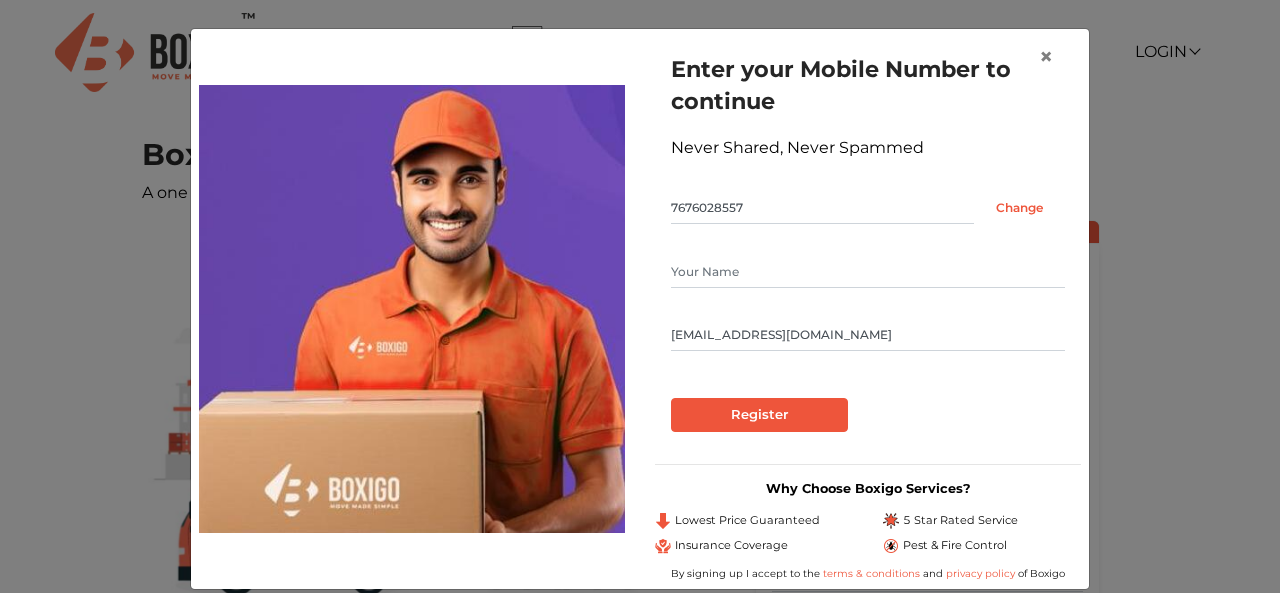 type on "[EMAIL_ADDRESS][DOMAIN_NAME]" 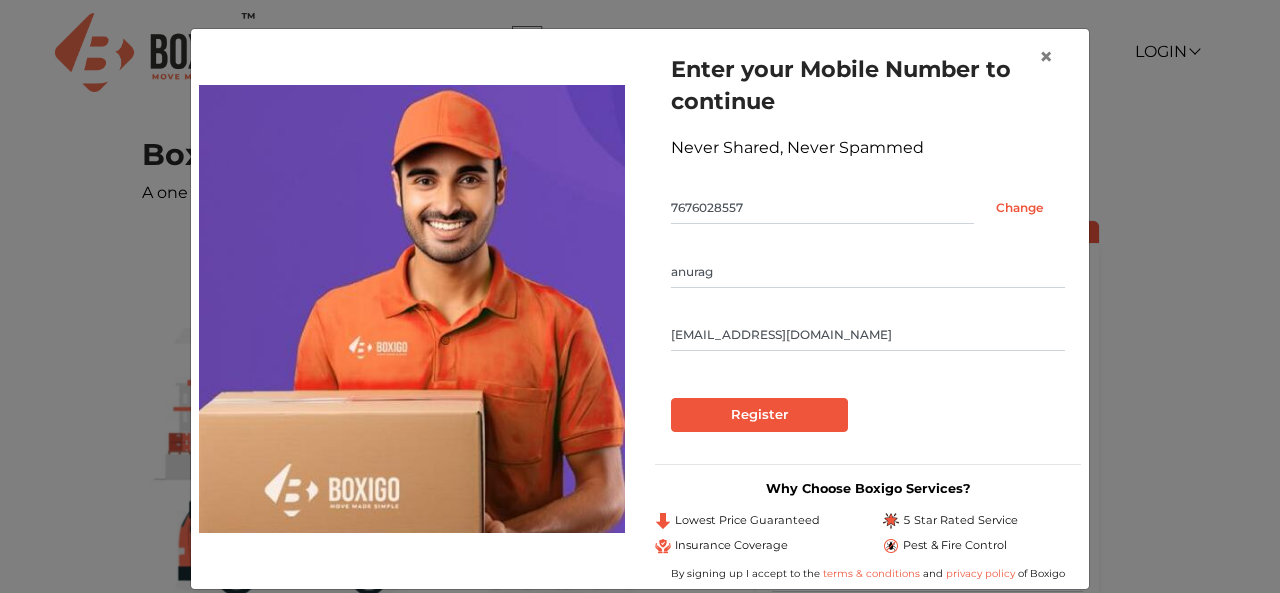 type on "[PERSON_NAME]" 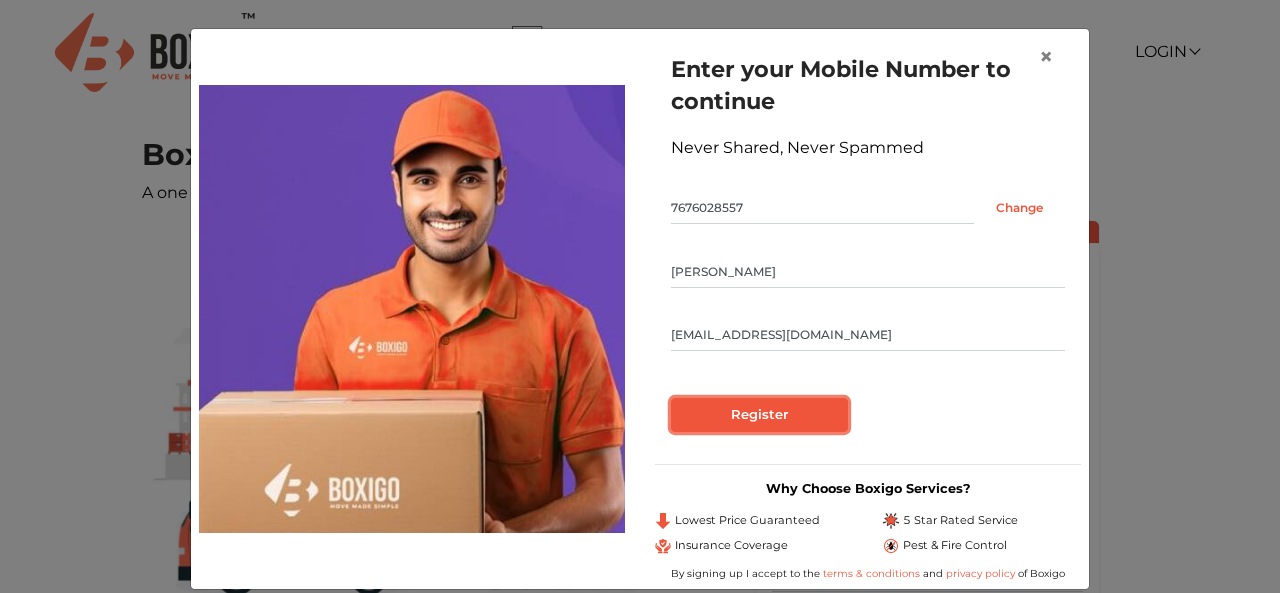 click on "Register" at bounding box center (759, 415) 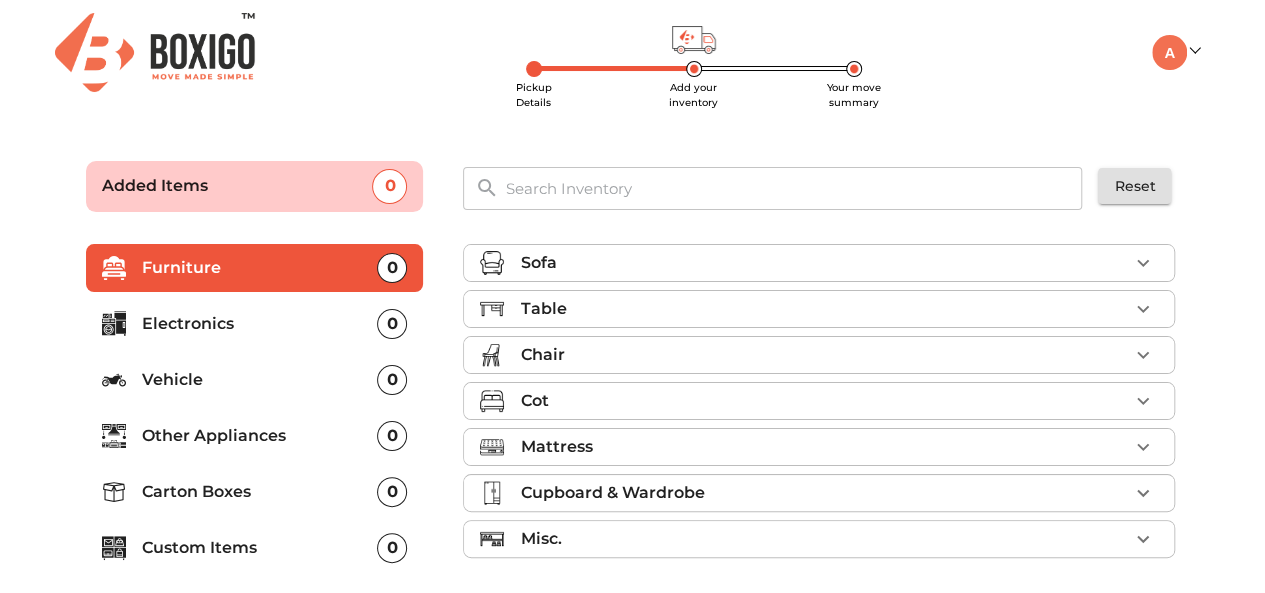 click on "Table" at bounding box center (824, 309) 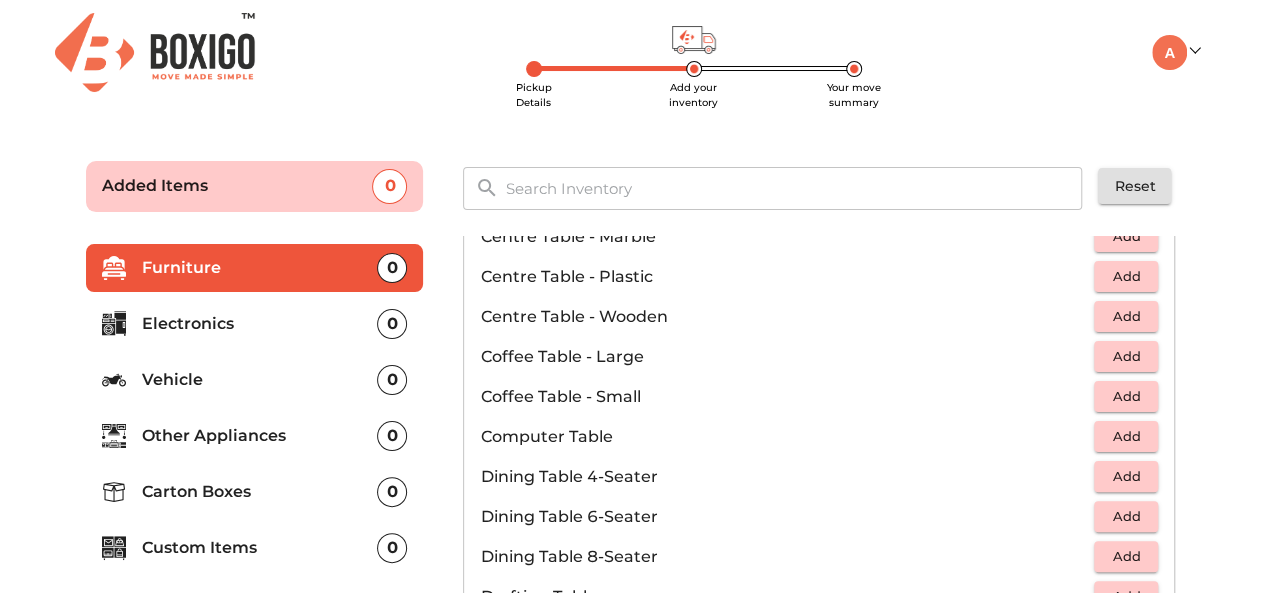 scroll, scrollTop: 203, scrollLeft: 0, axis: vertical 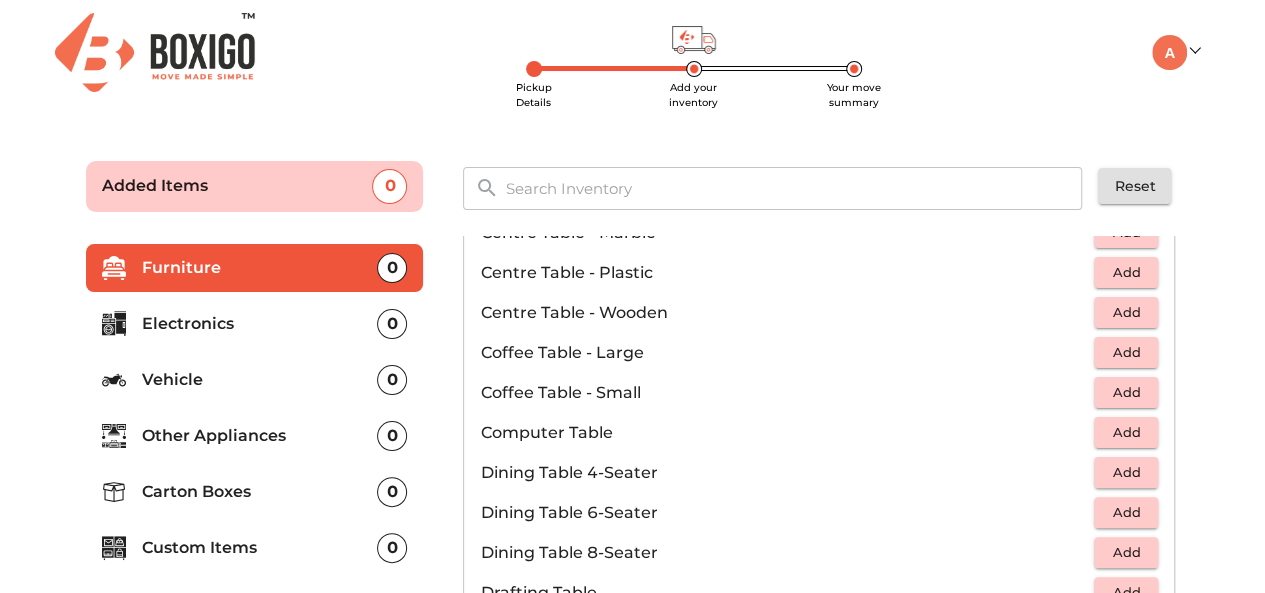 click on "Add" at bounding box center (1126, 432) 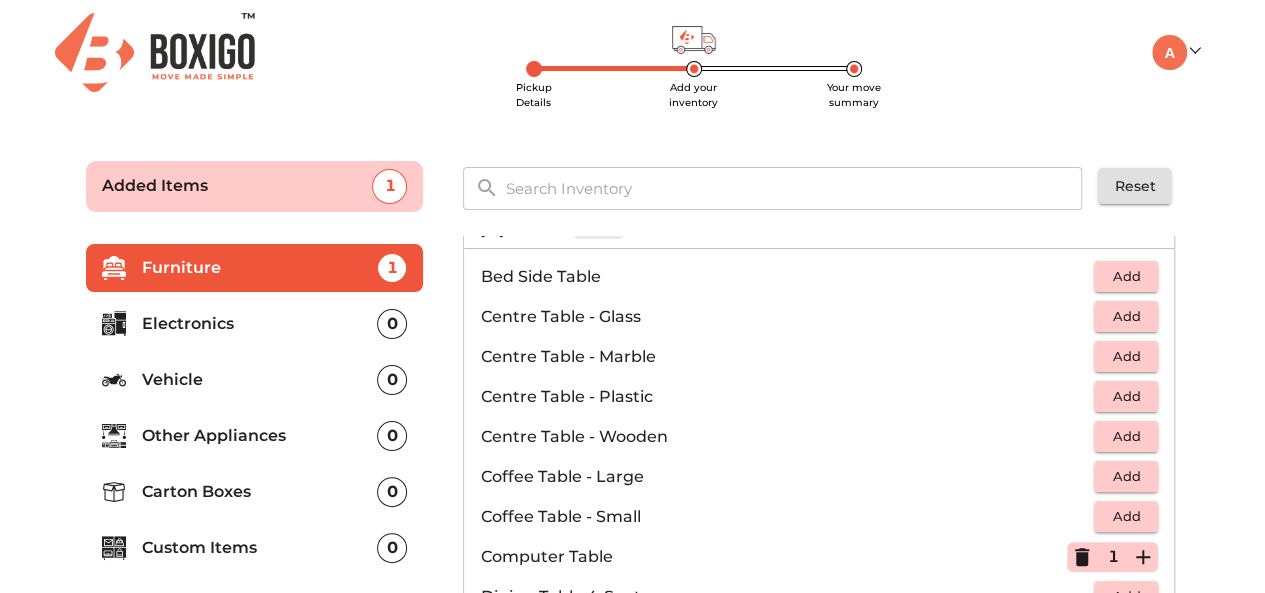 scroll, scrollTop: 0, scrollLeft: 0, axis: both 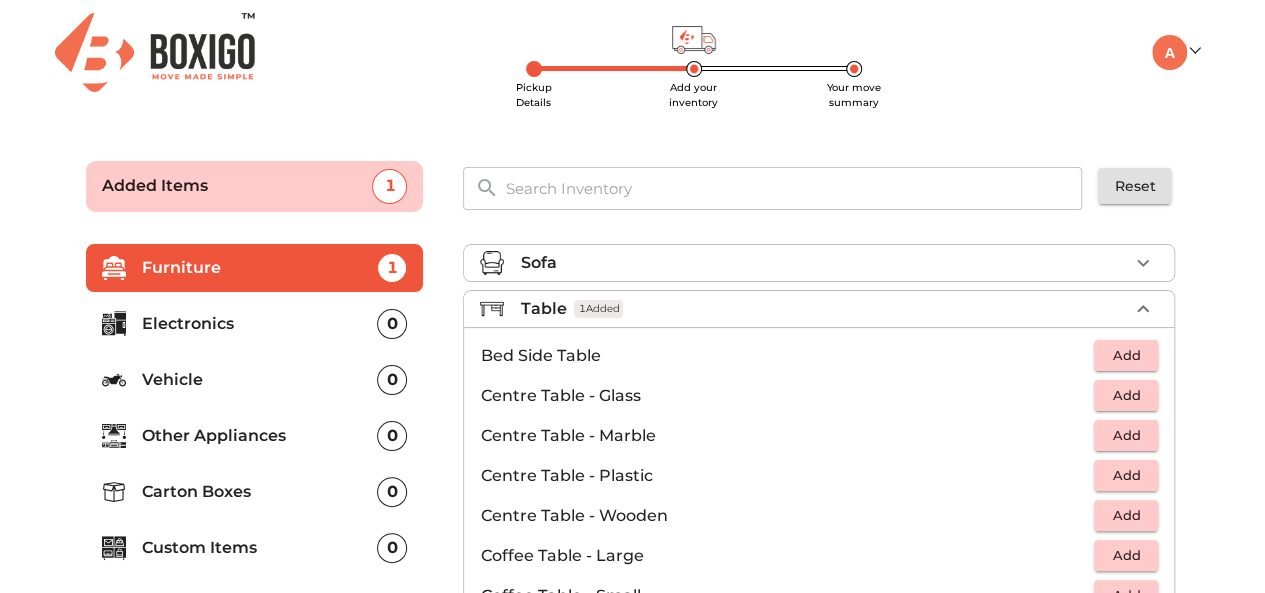 click on "Table 1  Added" at bounding box center [824, 309] 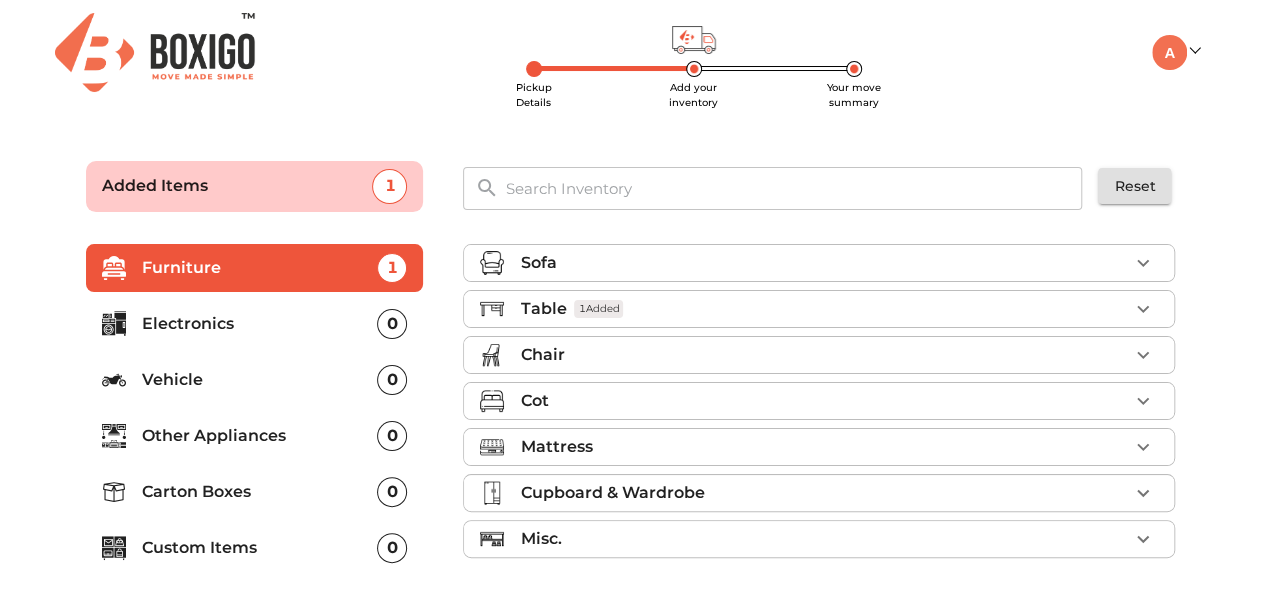 click on "Cot" at bounding box center (824, 401) 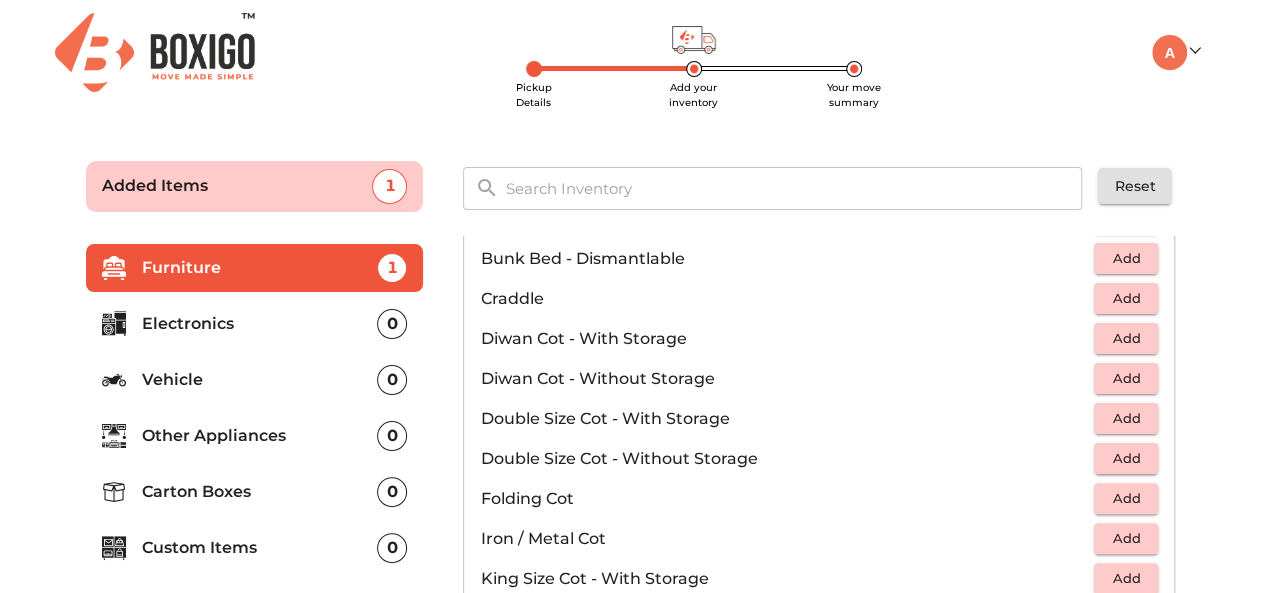 scroll, scrollTop: 232, scrollLeft: 0, axis: vertical 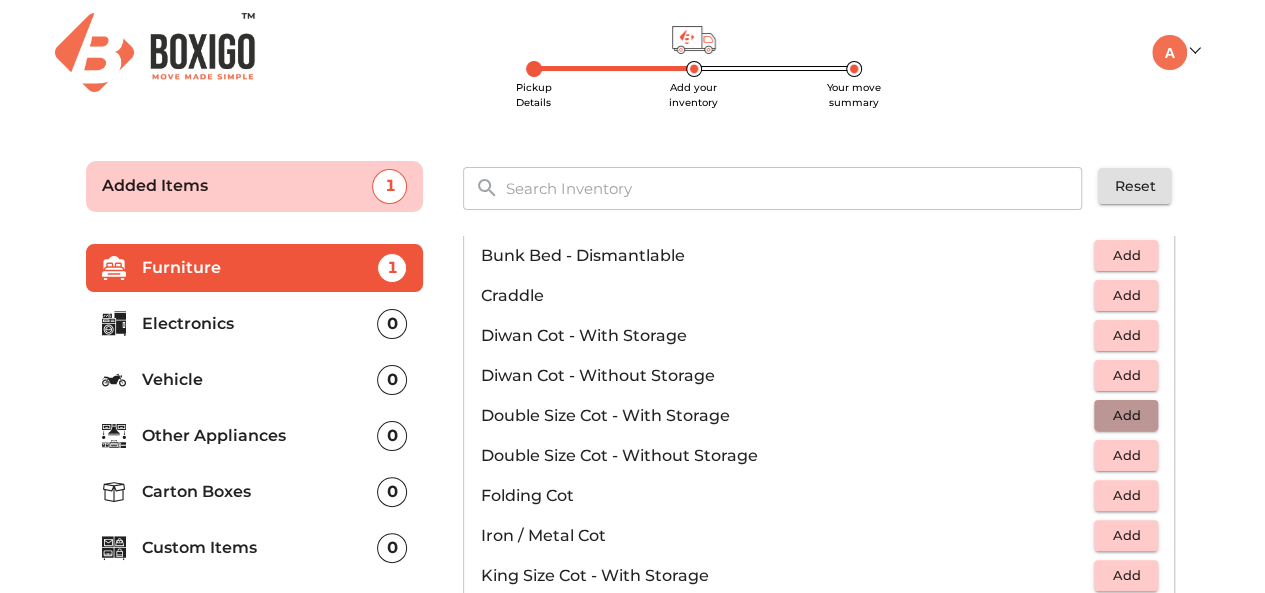 click on "Add" at bounding box center (1126, 415) 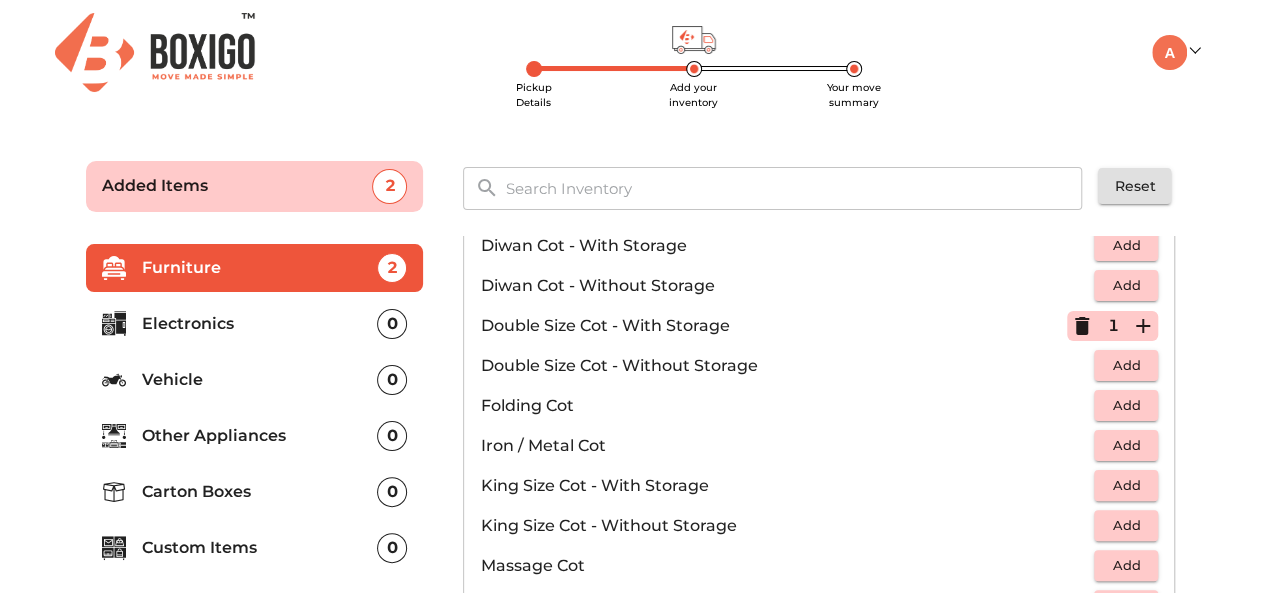 scroll, scrollTop: 323, scrollLeft: 0, axis: vertical 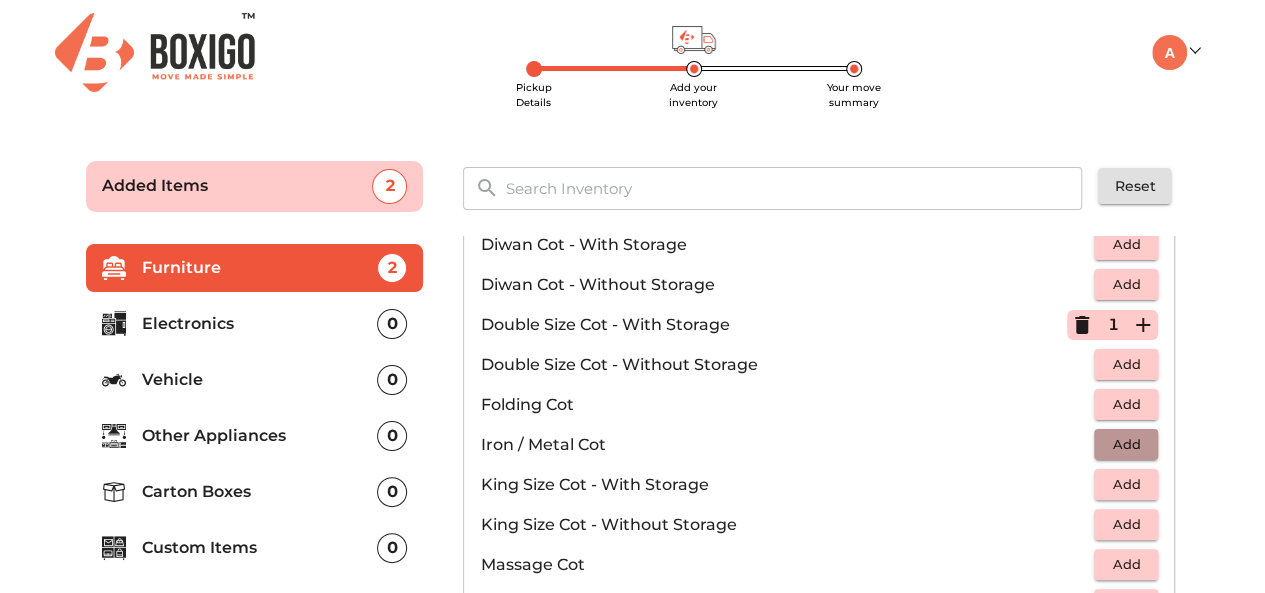 click on "Add" at bounding box center (1126, 444) 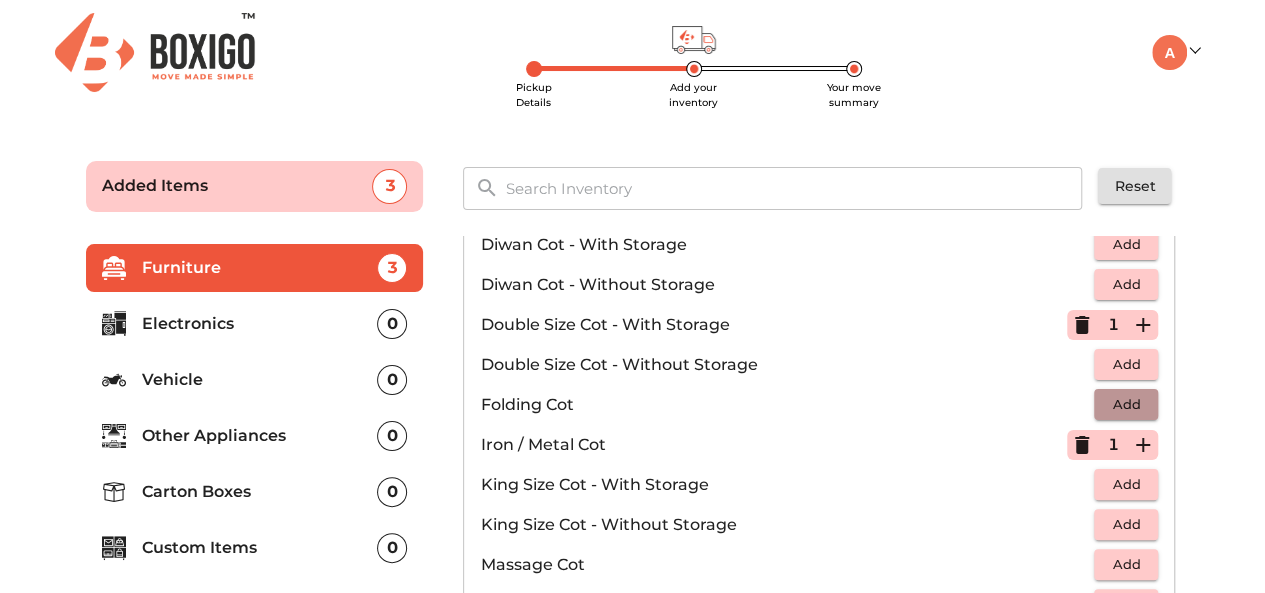 click on "Add" at bounding box center [1126, 404] 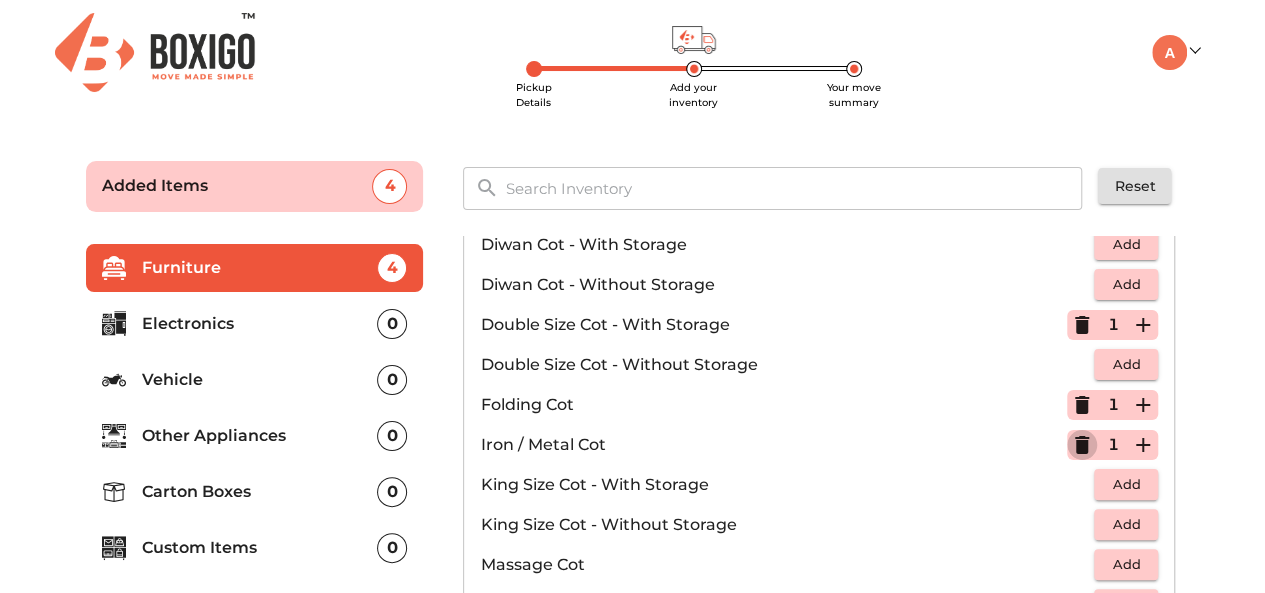 click 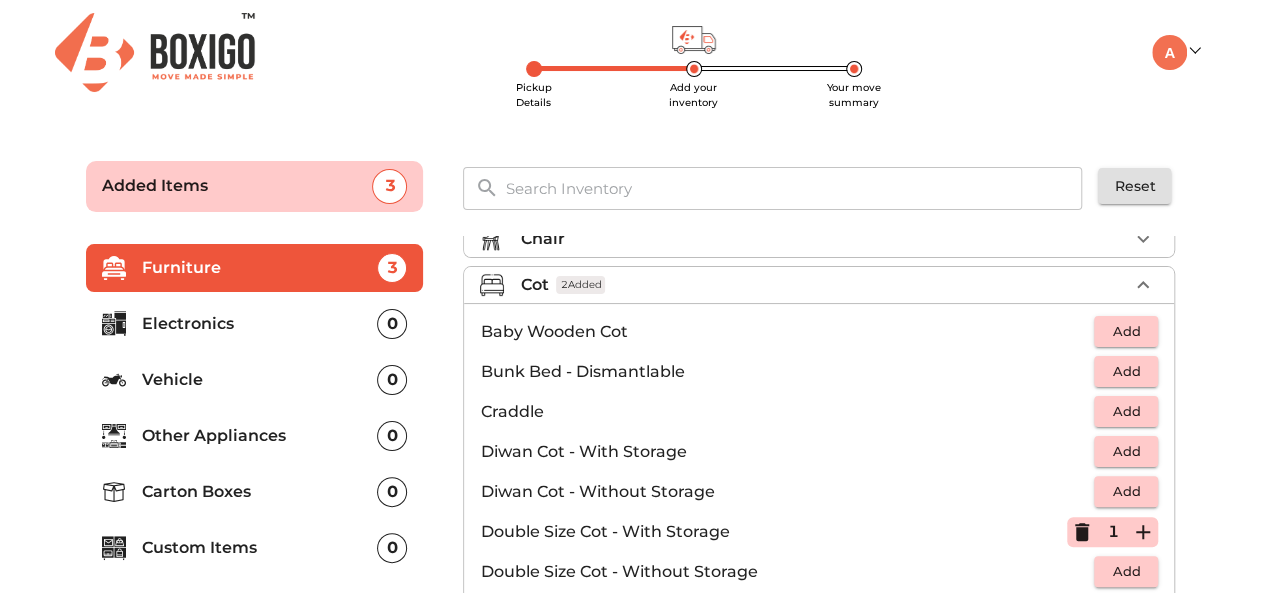 scroll, scrollTop: 0, scrollLeft: 0, axis: both 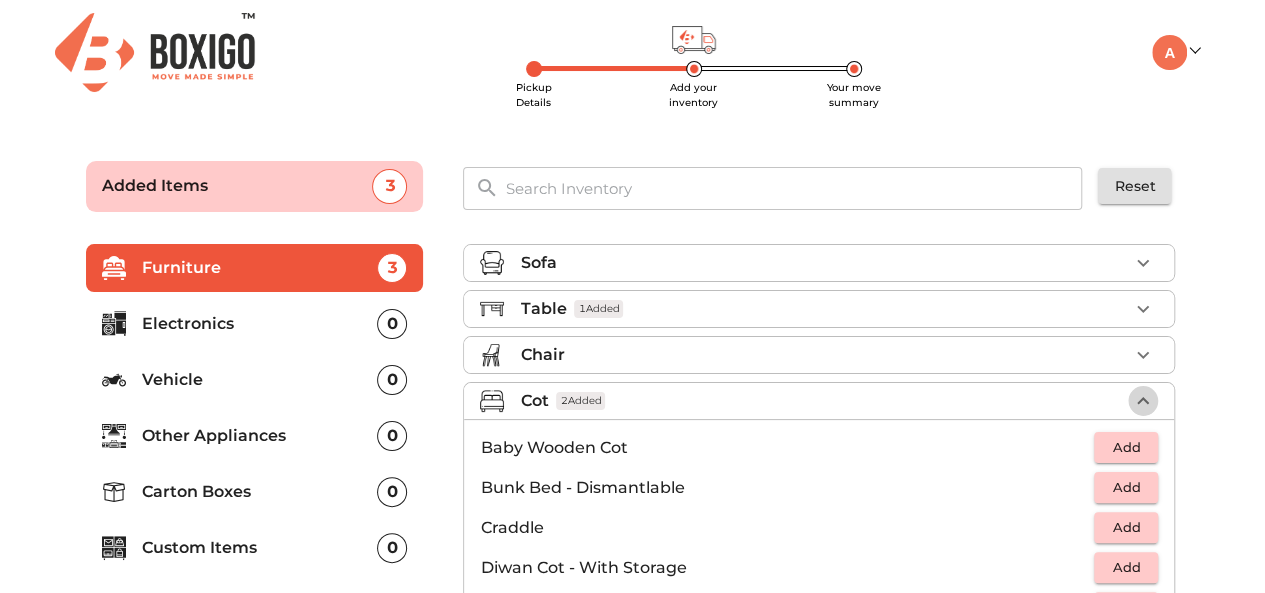 click at bounding box center [1143, 401] 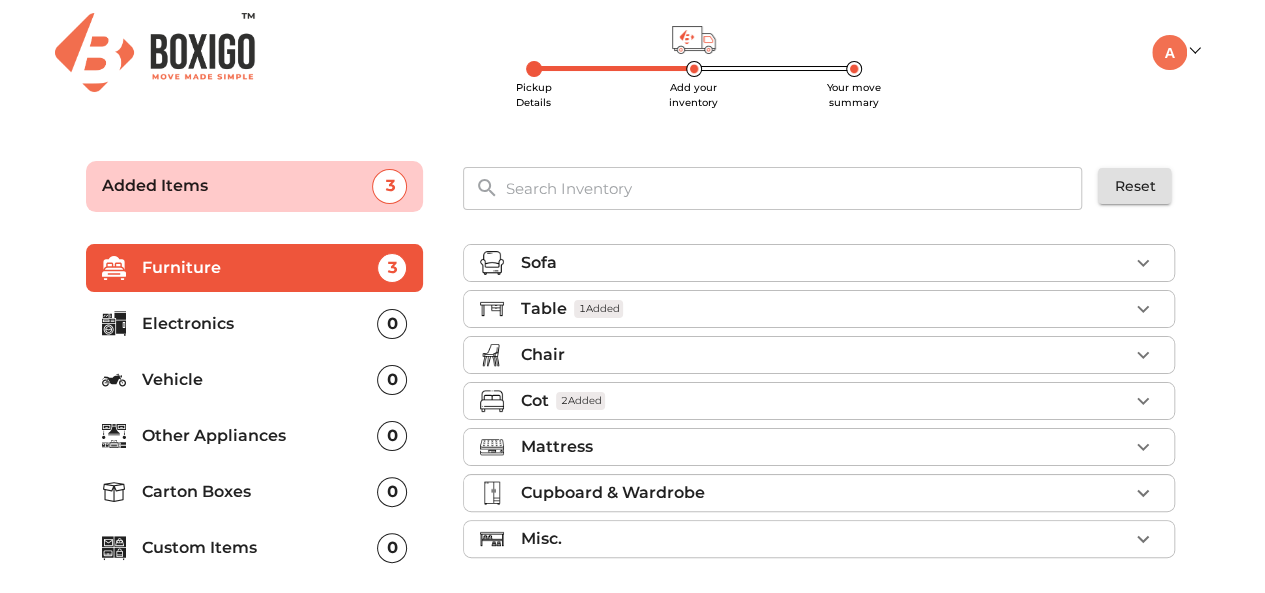 click on "Chair" at bounding box center [824, 355] 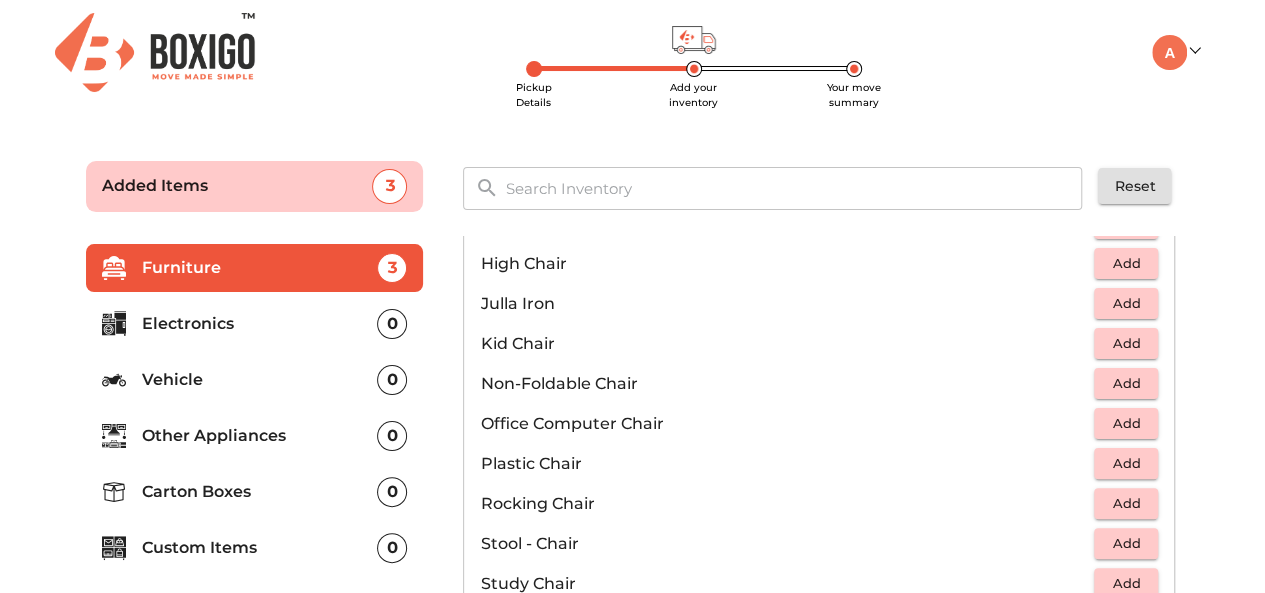 scroll, scrollTop: 546, scrollLeft: 0, axis: vertical 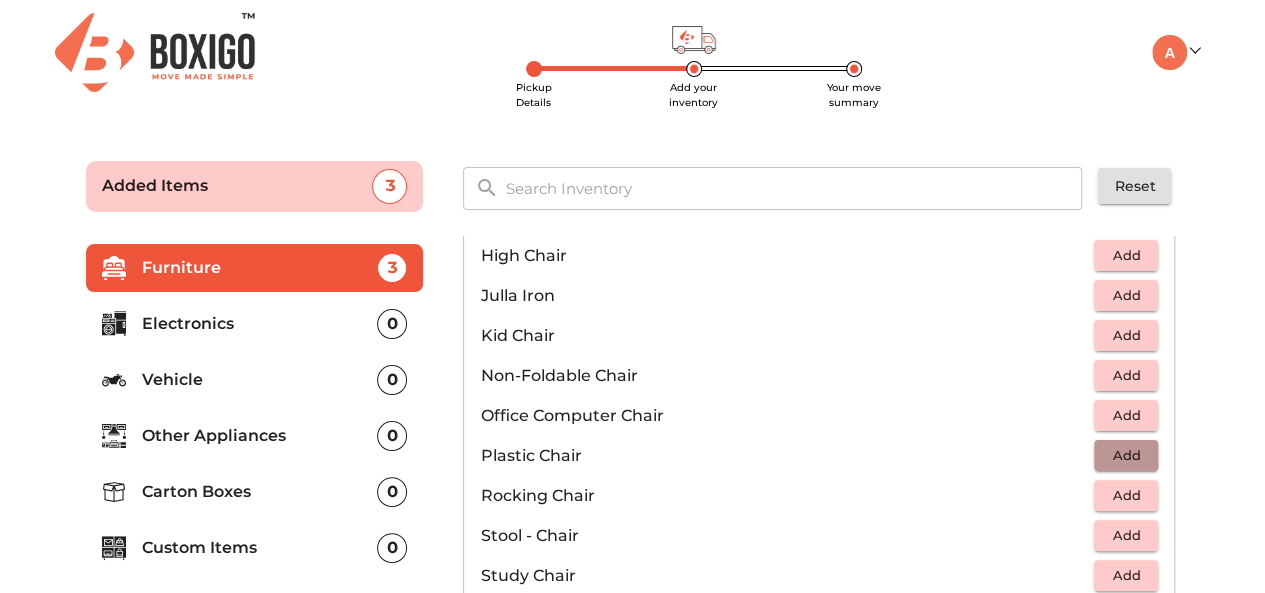 click on "Add" at bounding box center (1126, 455) 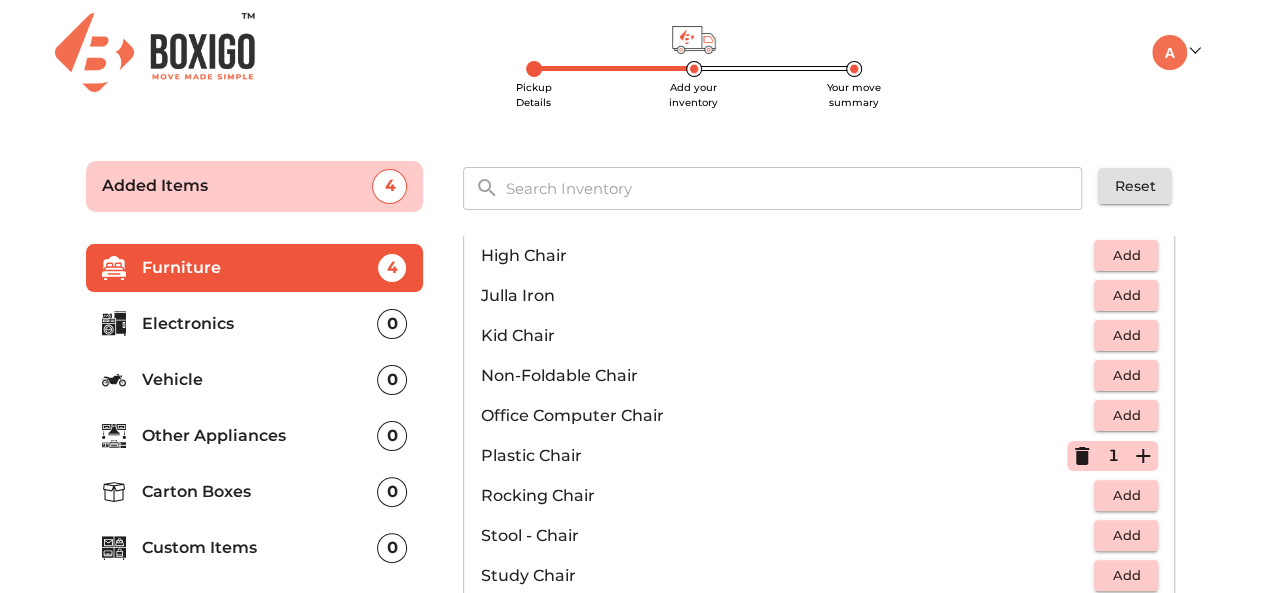 click on "1" at bounding box center (1112, 456) 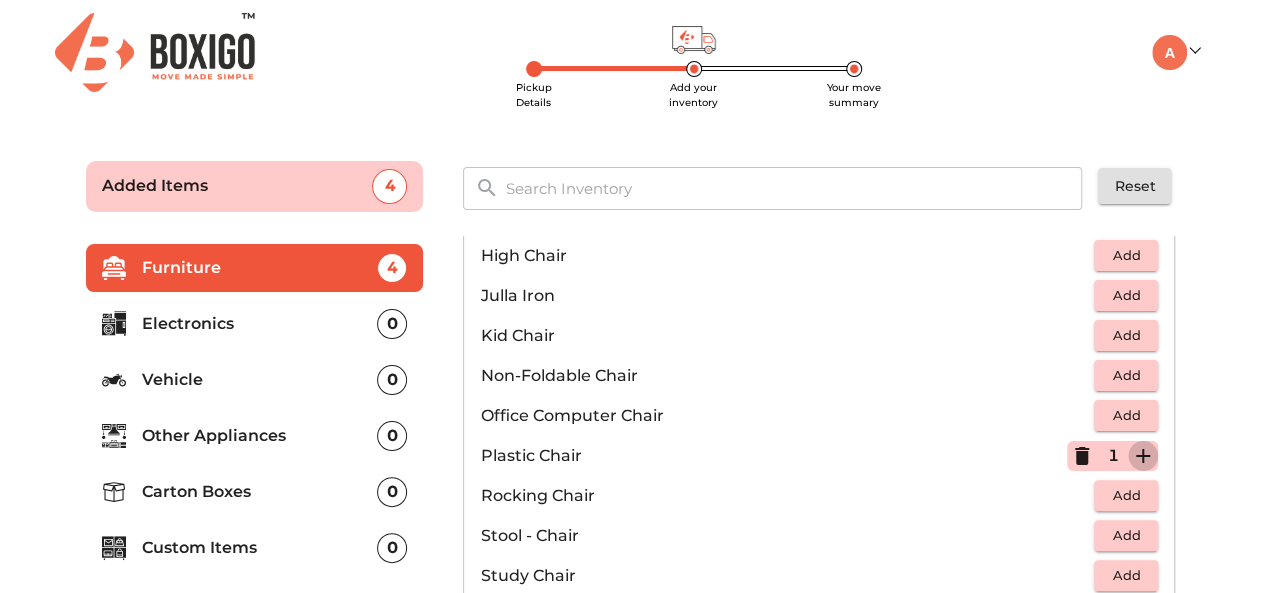 click 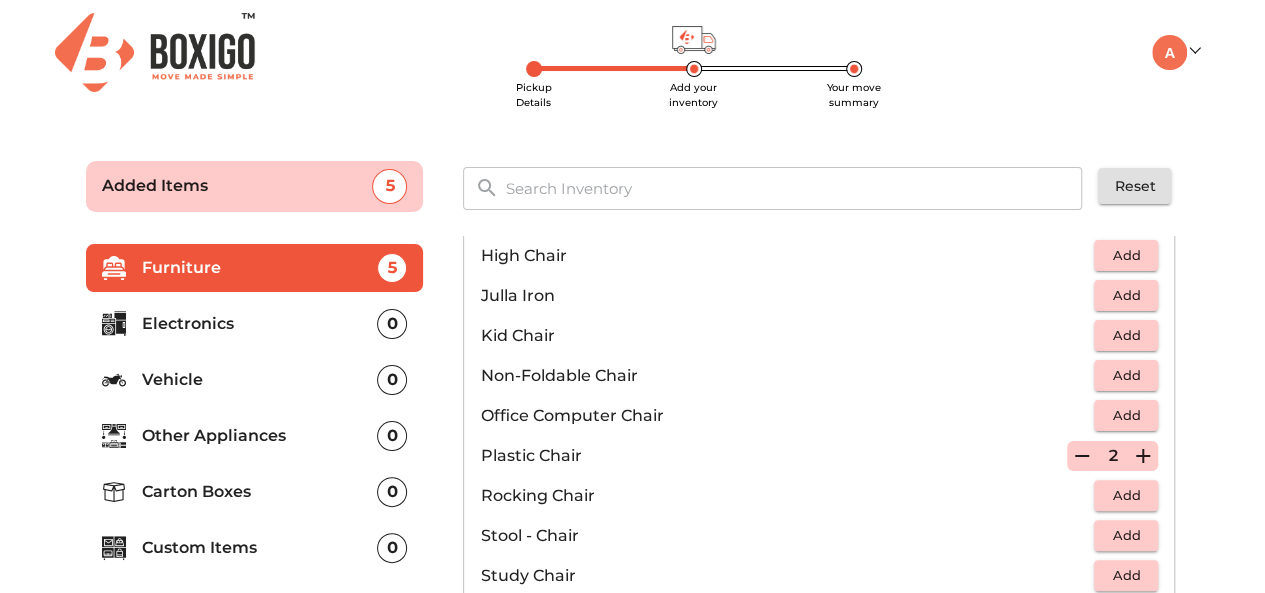 click on "Pickup   Details Add your   inventory Your move   summary Added Items 5 ​ Reset Furniture 5 Electronics 0 Vehicle 0 Other Appliances 0 Carton Boxes 0 Custom Items 0 Sofa Table 1  Added Chair 2  Added Arm Chair - Foldable Add Arm Chair - UnFoldable Add Bar Chair / Stool Add Bean Bags Add Bench Add Cafeteria Chair Add Dining Chair Add Executive Chair Add Folding Chair Add Handicap Wheel Chair Add High Chair Add Julla Iron Add Kid Chair Add Non-Foldable Chair Add Office Computer Chair Add Plastic Chair 2 Rocking Chair Add Stool - Chair Add Study Chair Add Swing Chair Add Wooden Chair Add Cot 2  Added Mattress Cupboard & Wardrobe Misc.  Storage Info Summary" at bounding box center (632, 408) 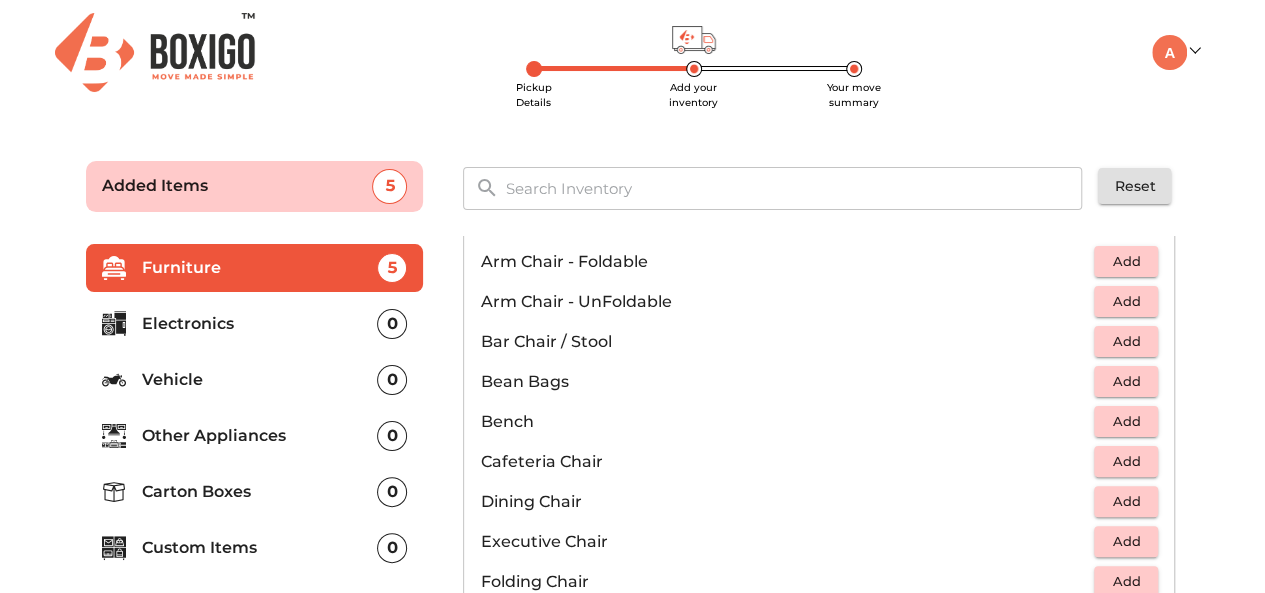 scroll, scrollTop: 0, scrollLeft: 0, axis: both 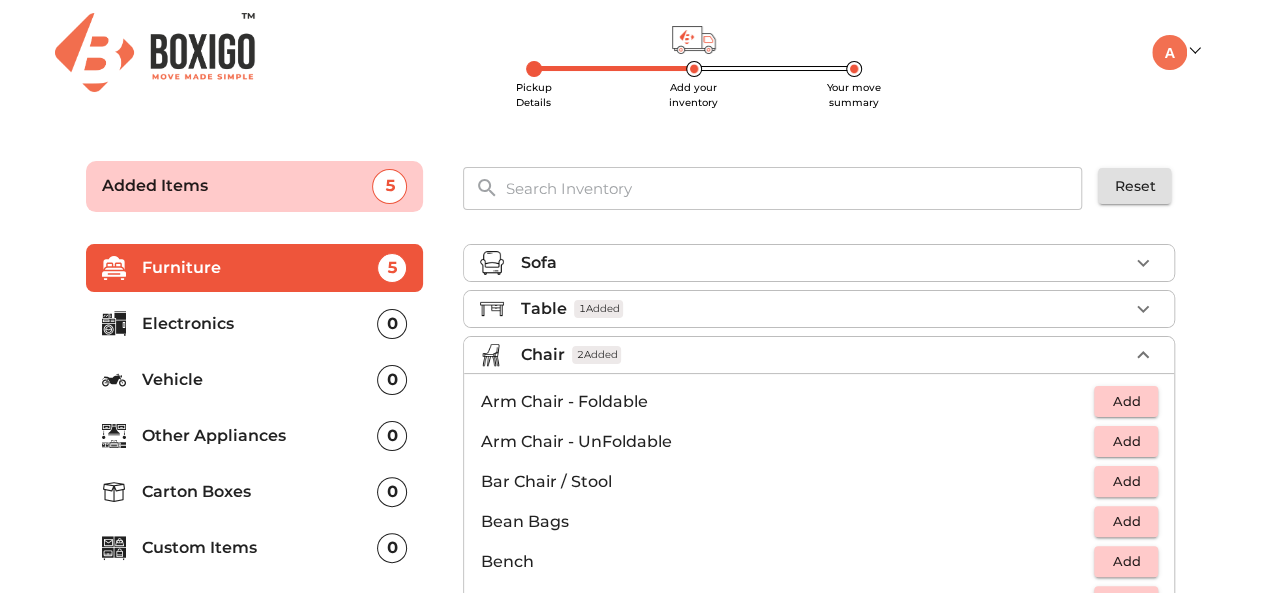 click 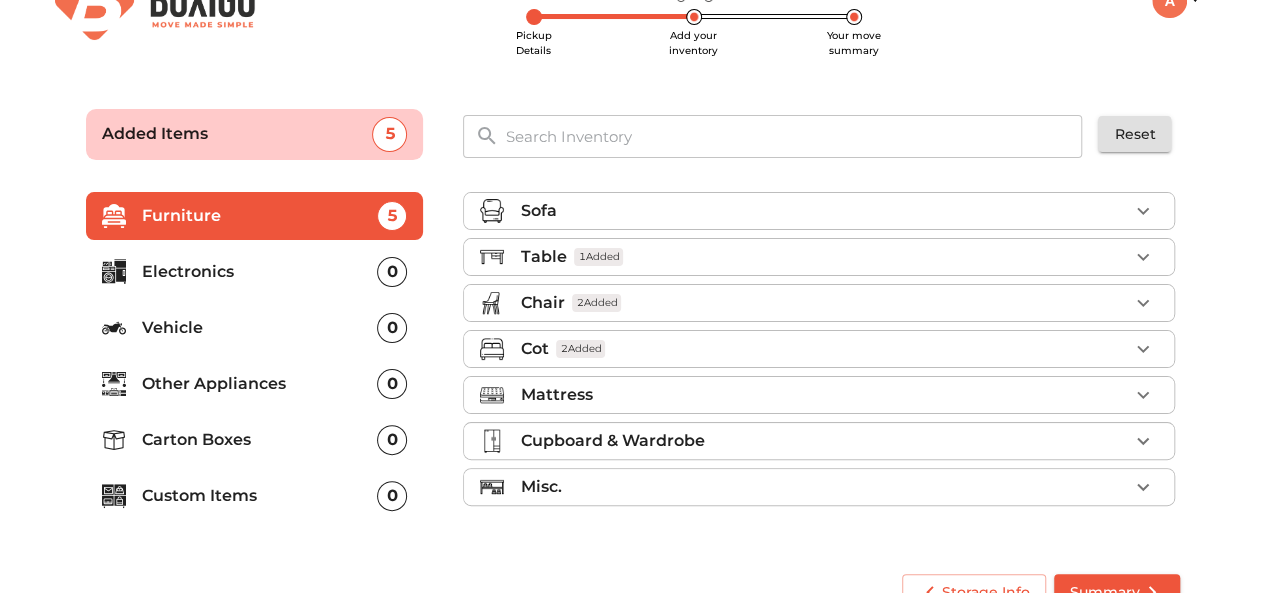 scroll, scrollTop: 50, scrollLeft: 0, axis: vertical 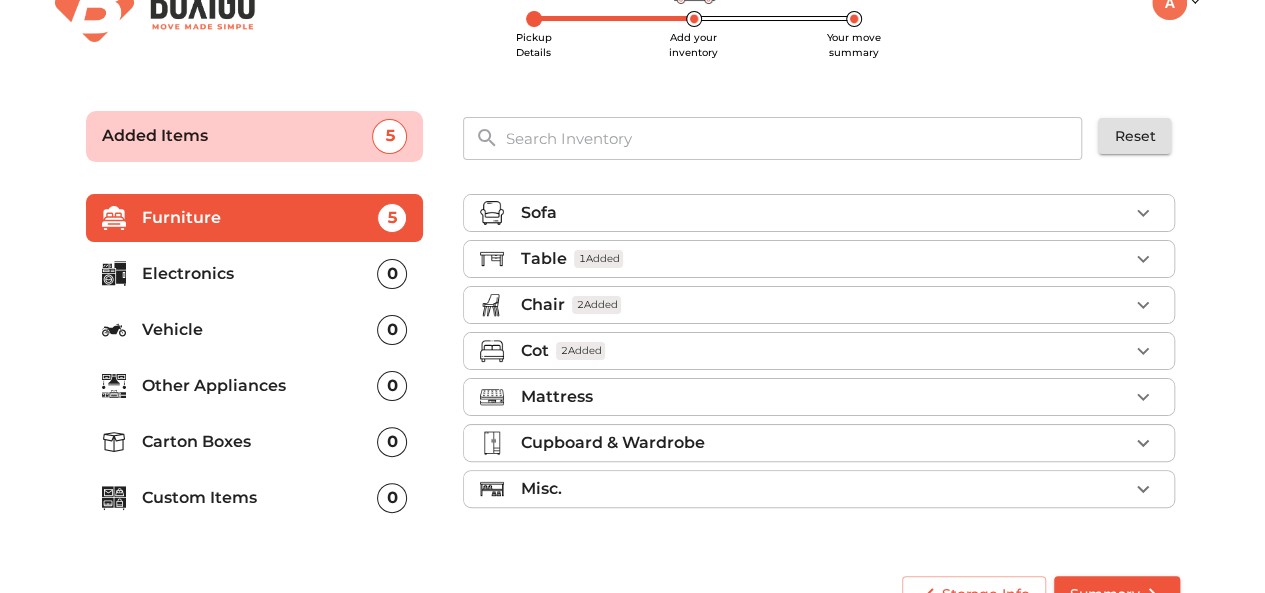 click on "Mattress" at bounding box center [824, 397] 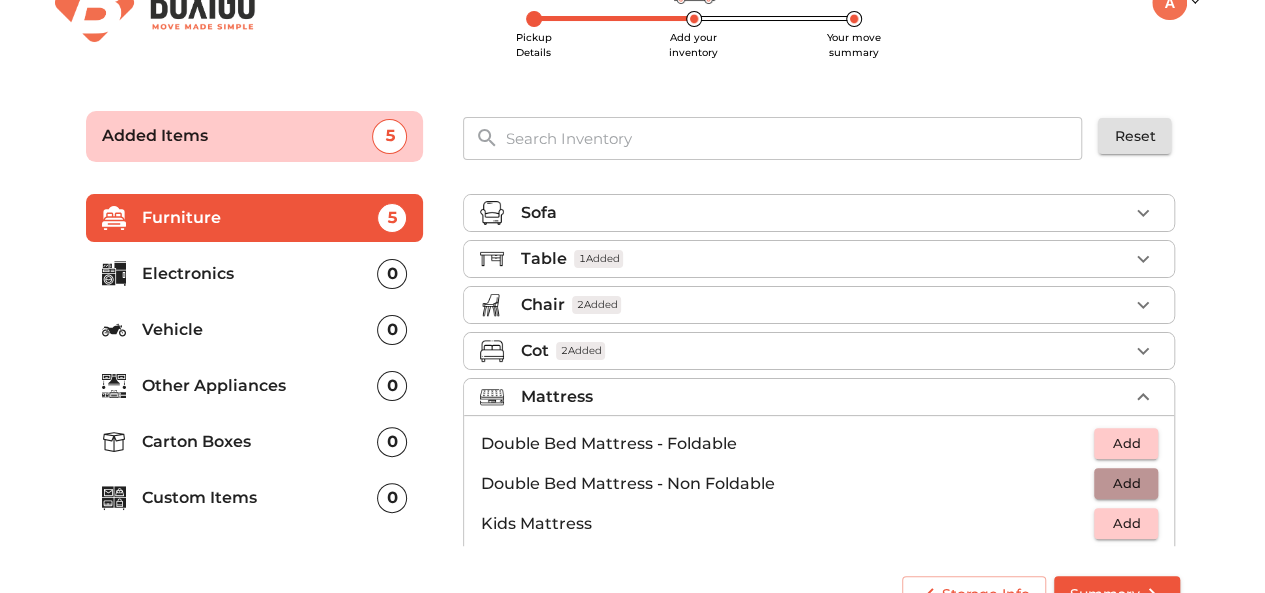 click on "Add" at bounding box center [1126, 483] 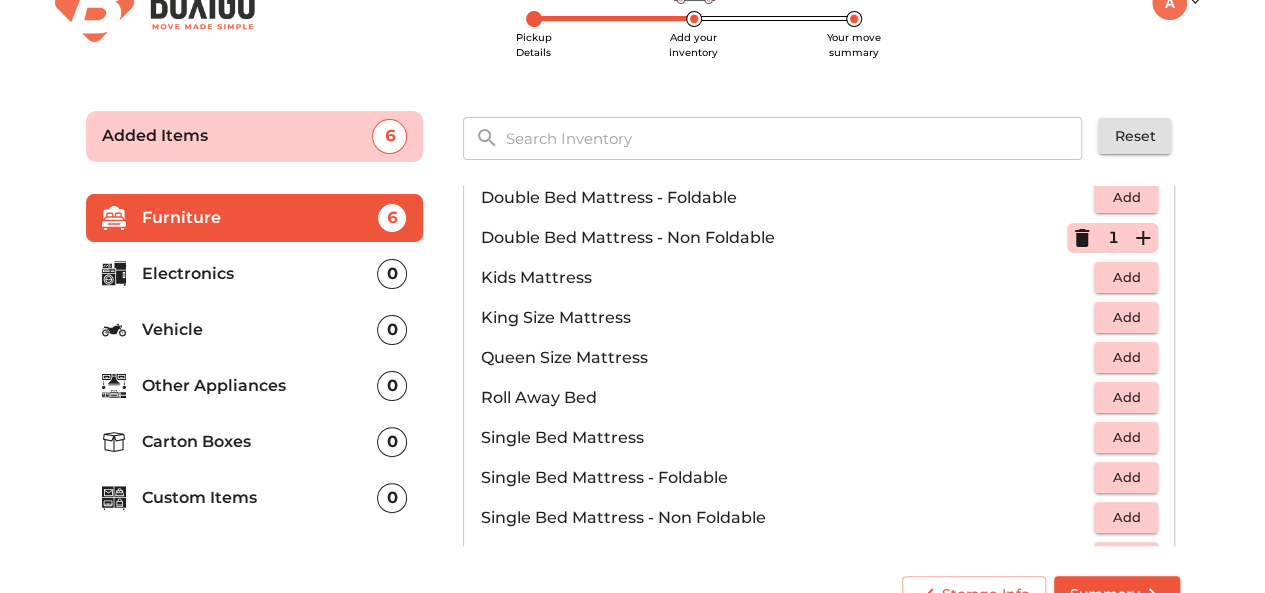 scroll, scrollTop: 248, scrollLeft: 0, axis: vertical 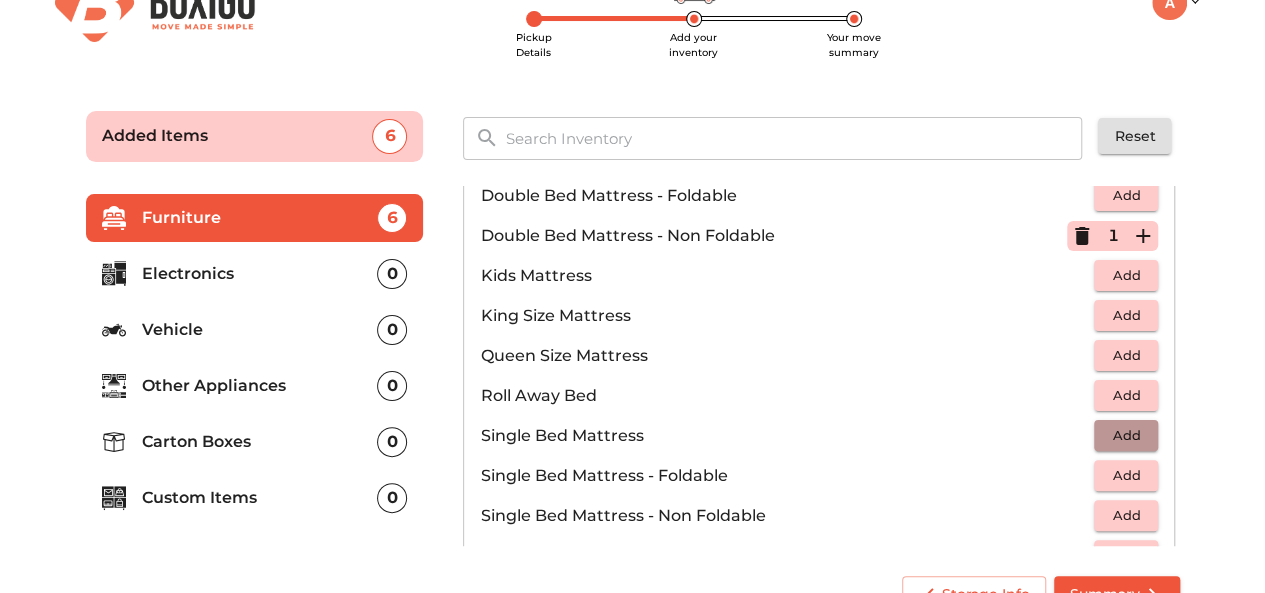 click on "Add" at bounding box center (1126, 435) 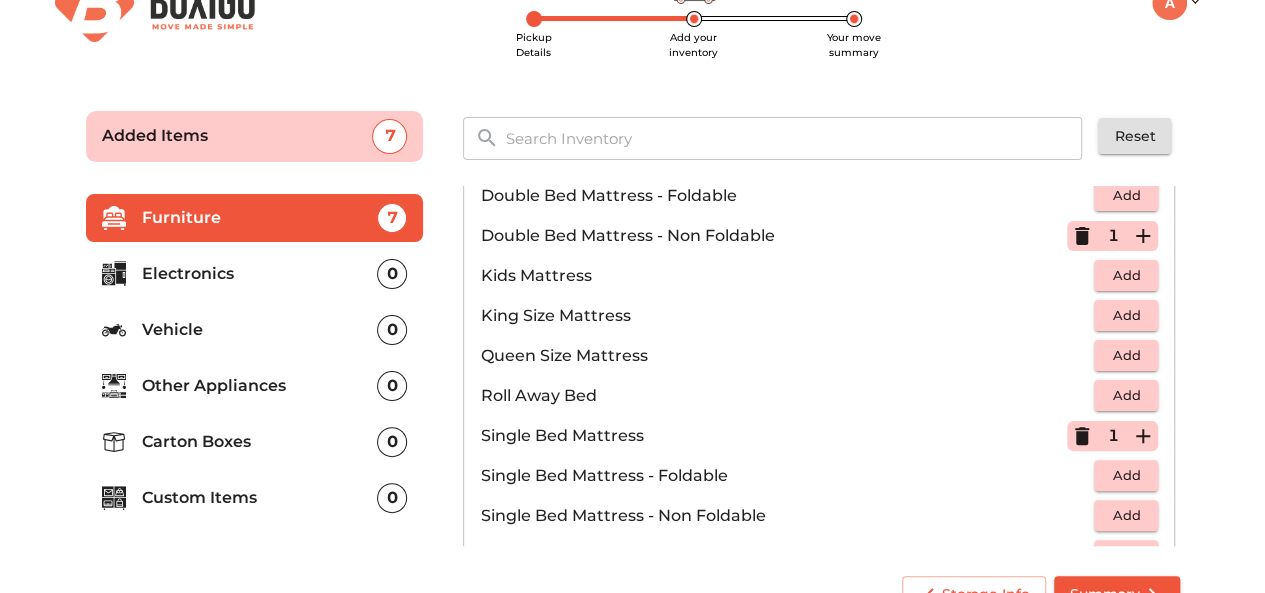 click on "Sofa Table 1  Added Chair 2  Added Cot 2  Added Mattress 2  Added Double Bed Mattress - Foldable Add Double Bed Mattress - Non Foldable 1 Kids Mattress Add King Size Mattress Add Queen Size Mattress Add Roll Away Bed Add Single Bed Mattress 1 Single Bed Mattress - Foldable Add Single Bed Mattress - Non Foldable Add Single Bed Mattress - Thick Add Cupboard & Wardrobe Misc." at bounding box center [821, 367] 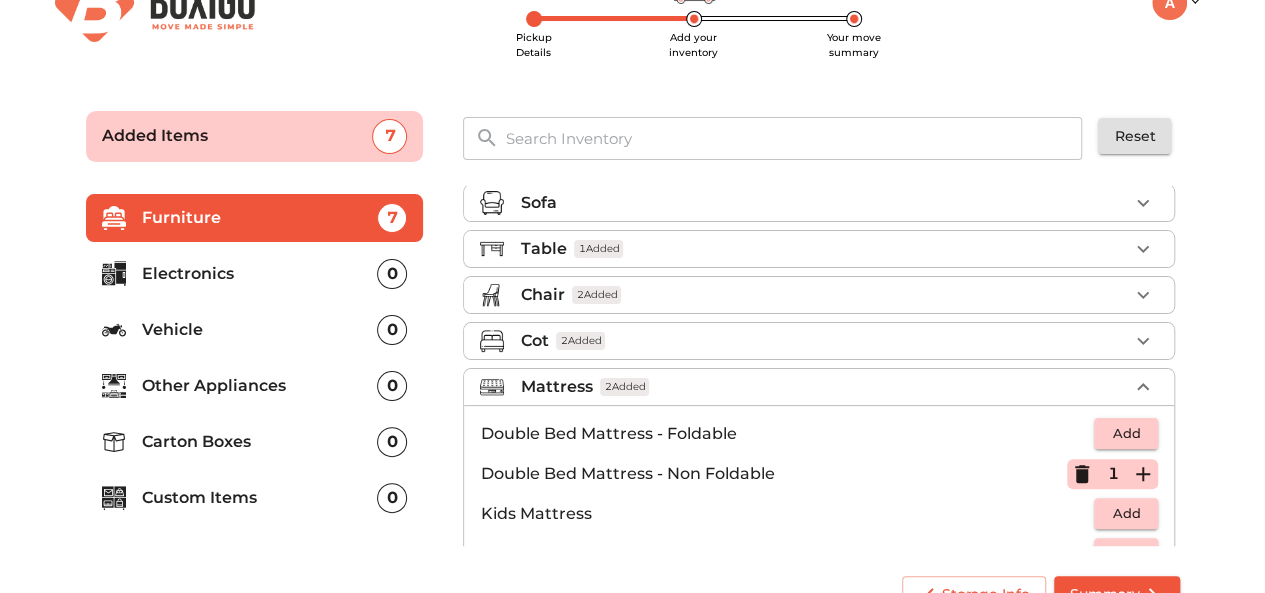 scroll, scrollTop: 0, scrollLeft: 0, axis: both 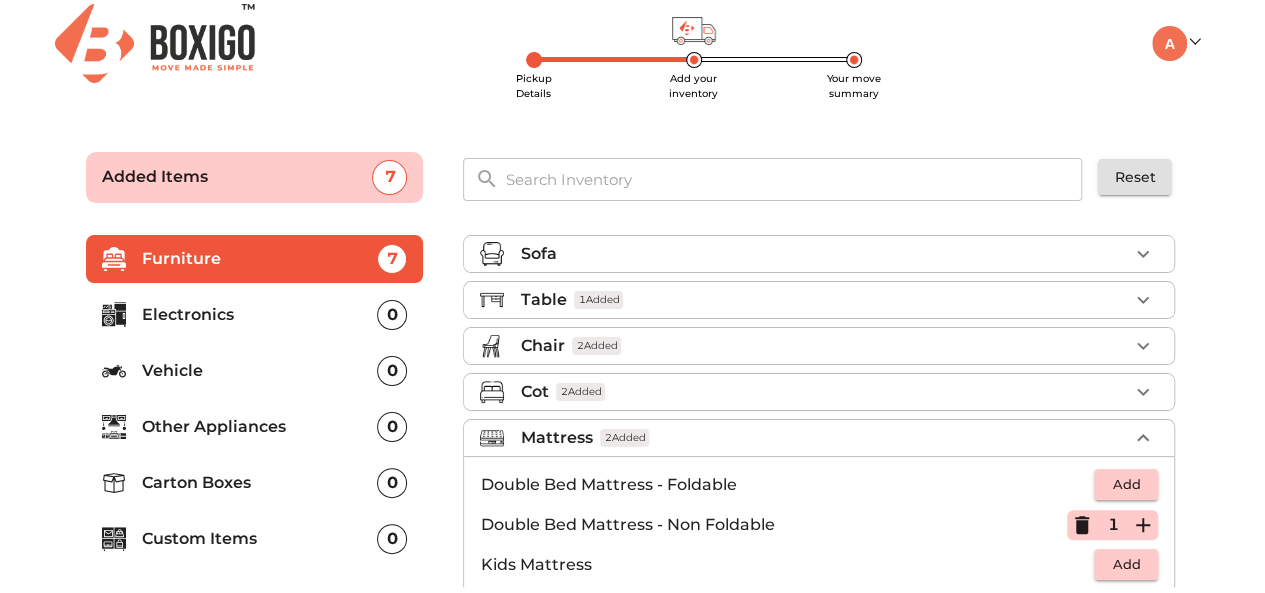 click on "Mattress 2  Added" at bounding box center (824, 438) 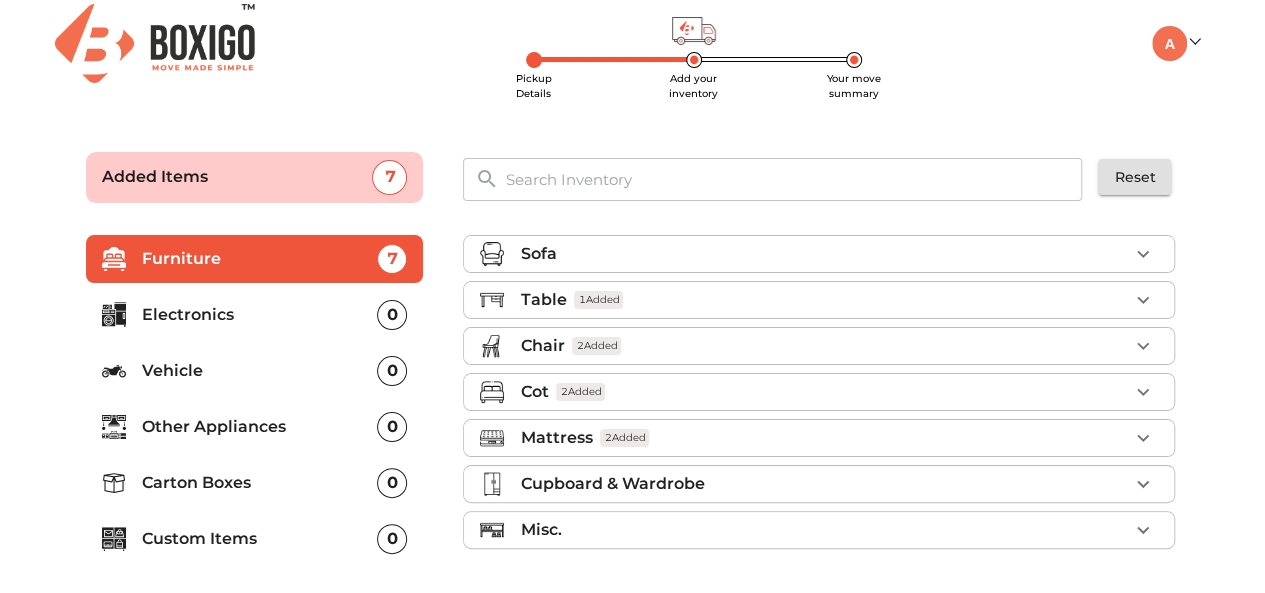click on "Misc." at bounding box center [824, 530] 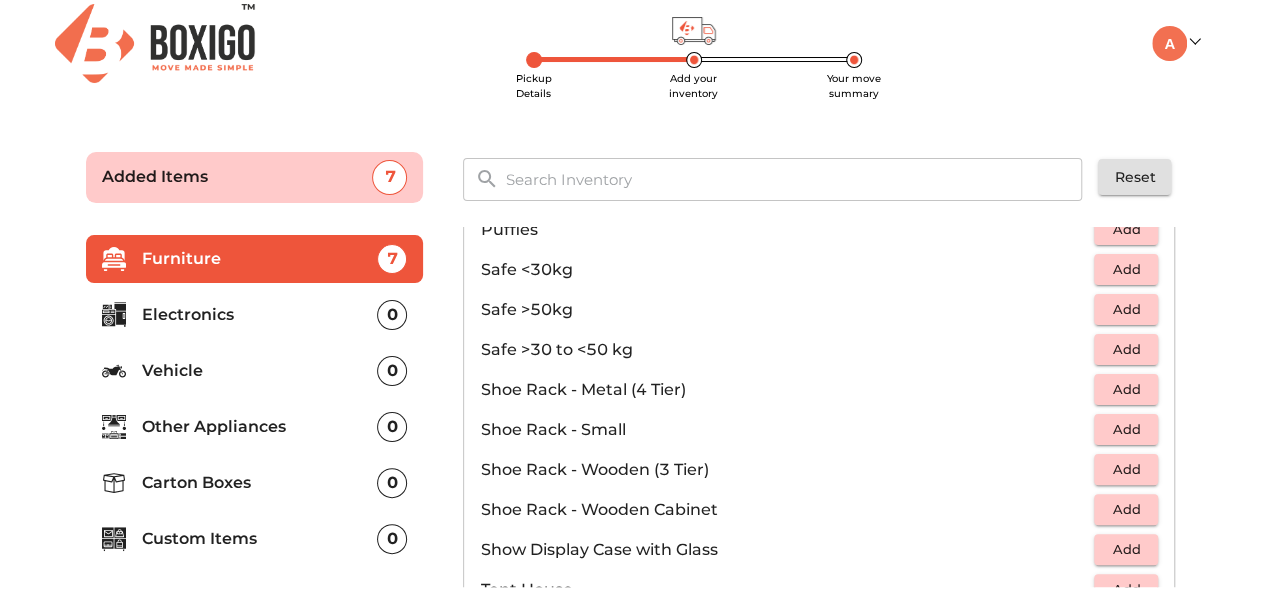 scroll, scrollTop: 946, scrollLeft: 0, axis: vertical 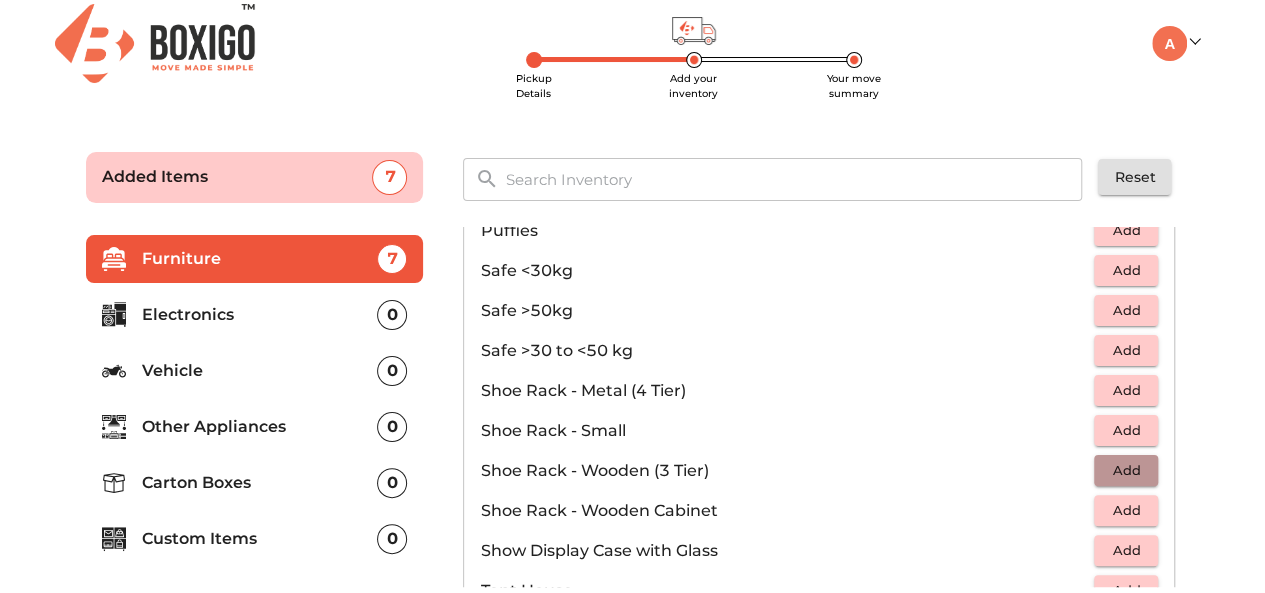 click on "Add" at bounding box center [1126, 470] 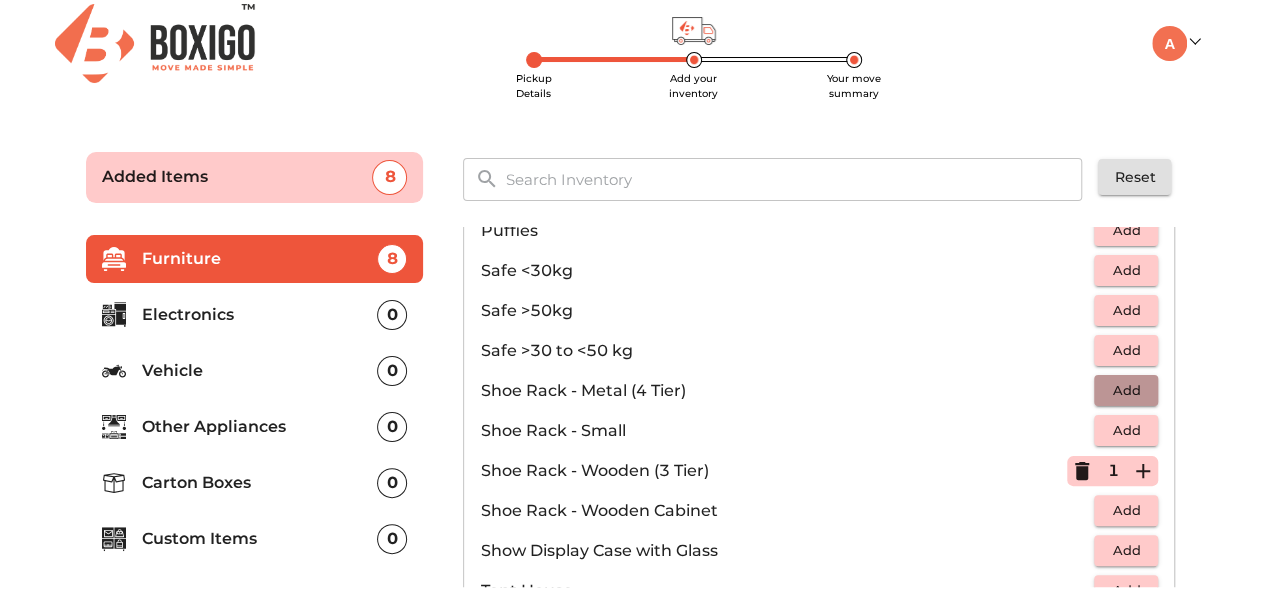 click on "Add" at bounding box center (1126, 390) 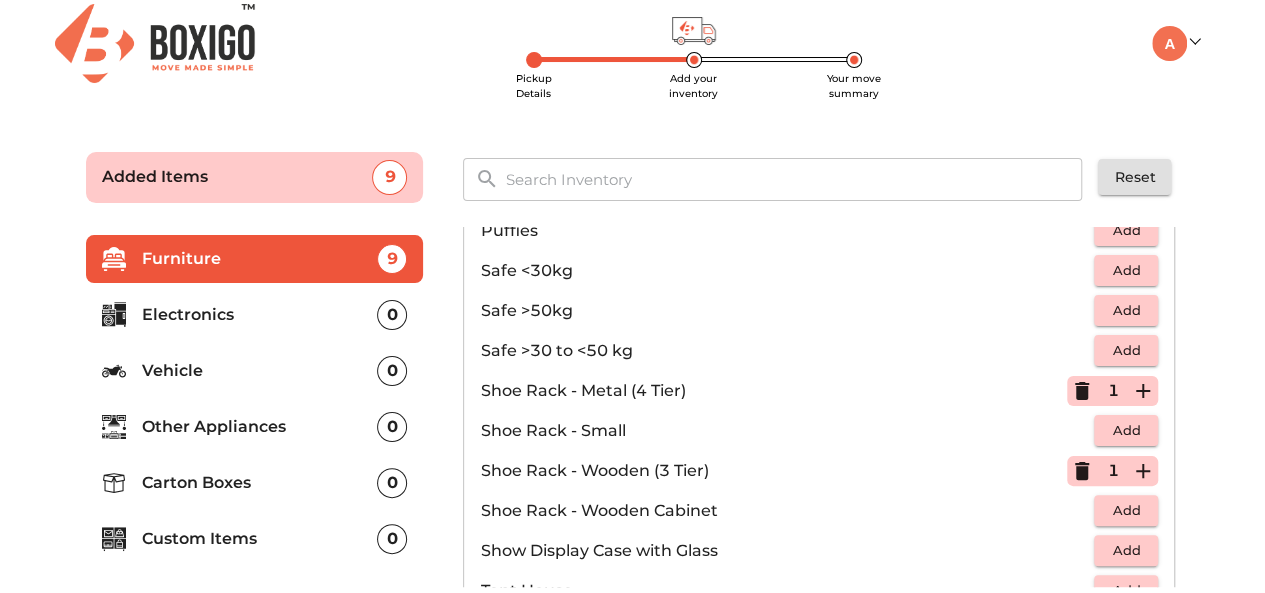 click 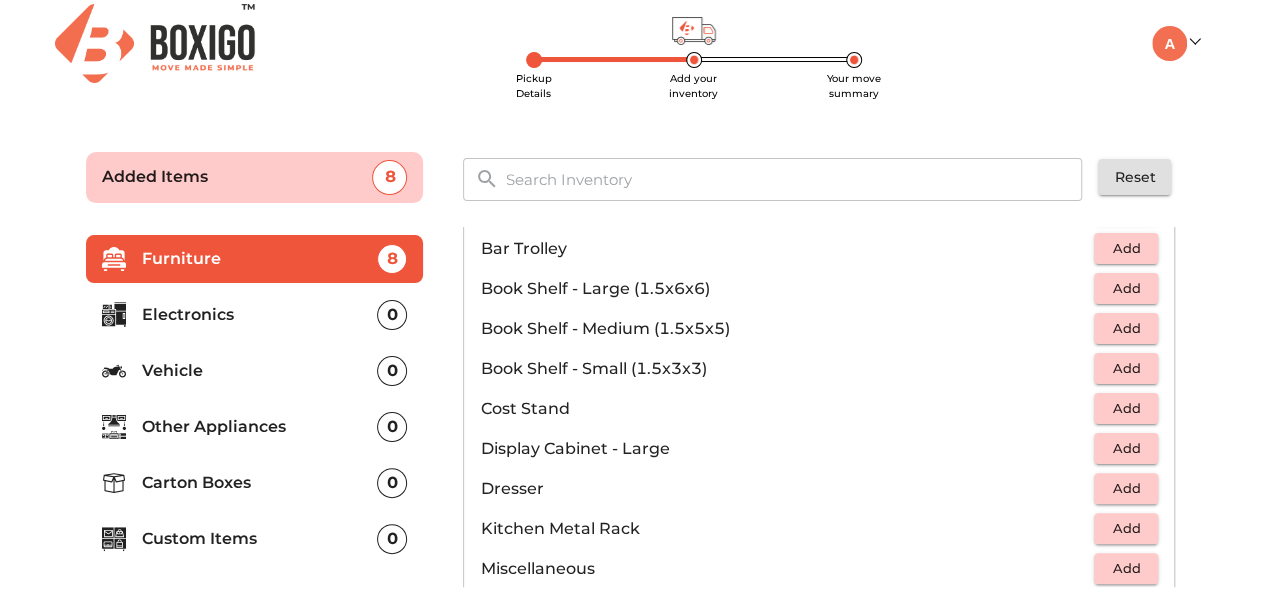 scroll, scrollTop: 447, scrollLeft: 0, axis: vertical 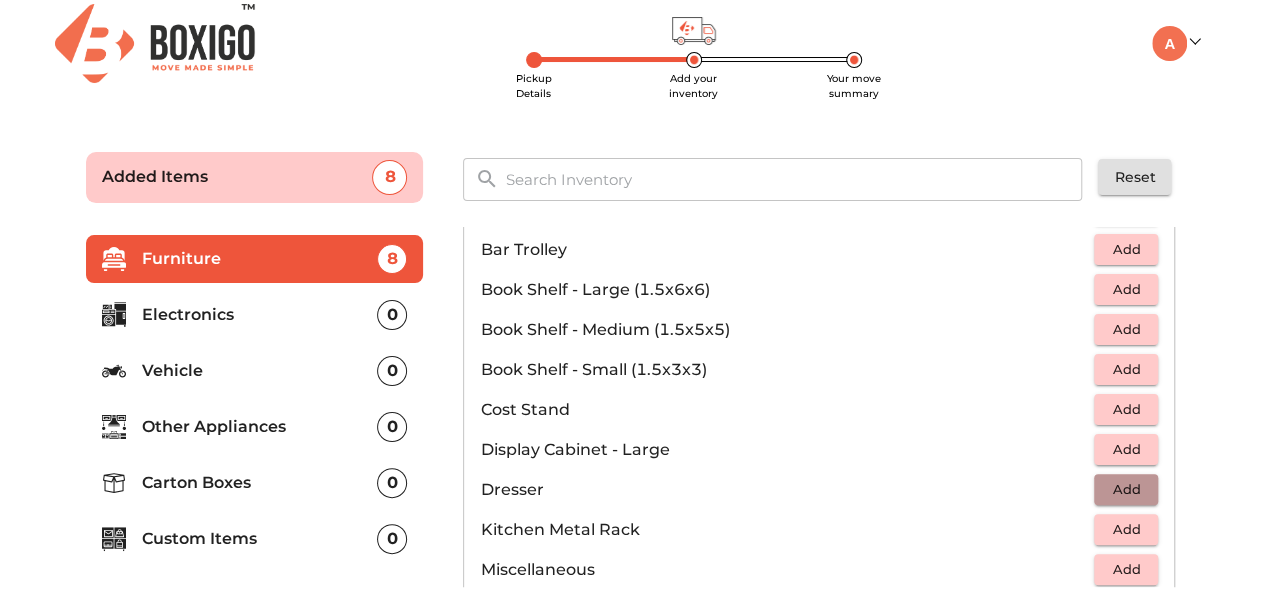 click on "Add" at bounding box center (1126, 489) 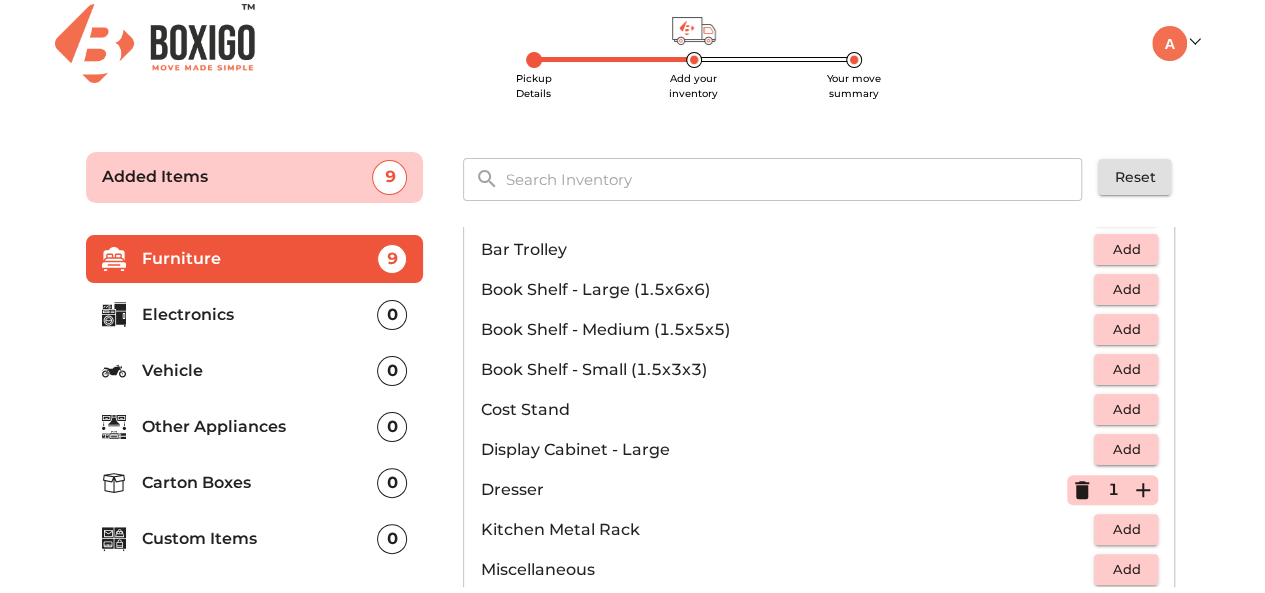 click on "Electronics" at bounding box center [260, 315] 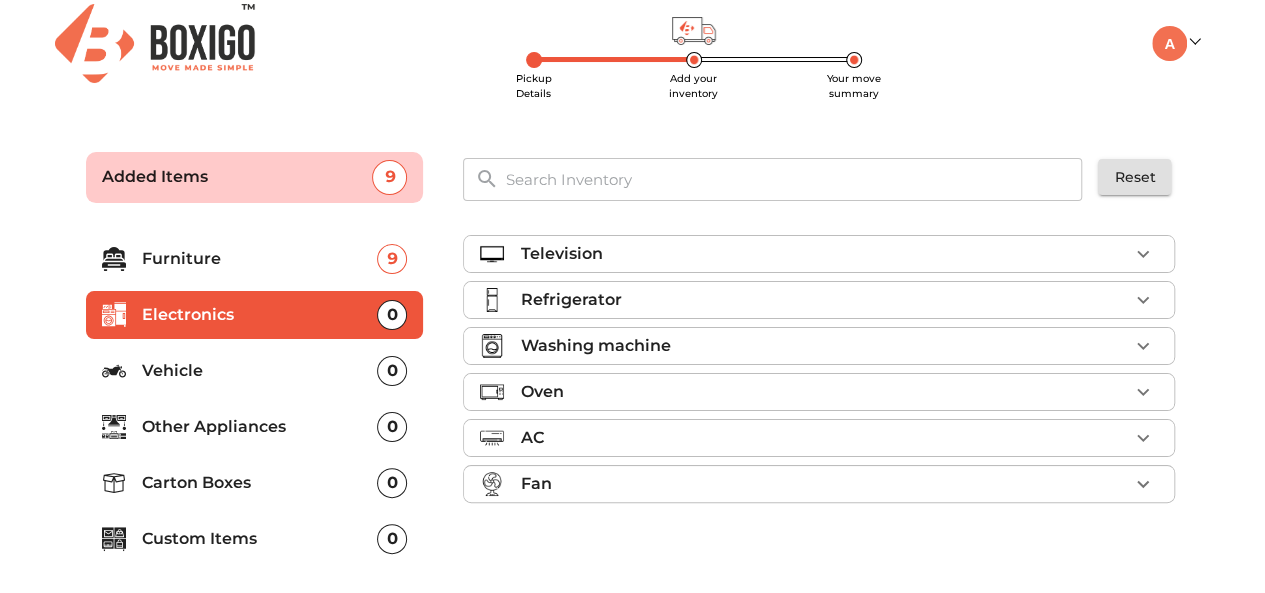 scroll, scrollTop: 0, scrollLeft: 0, axis: both 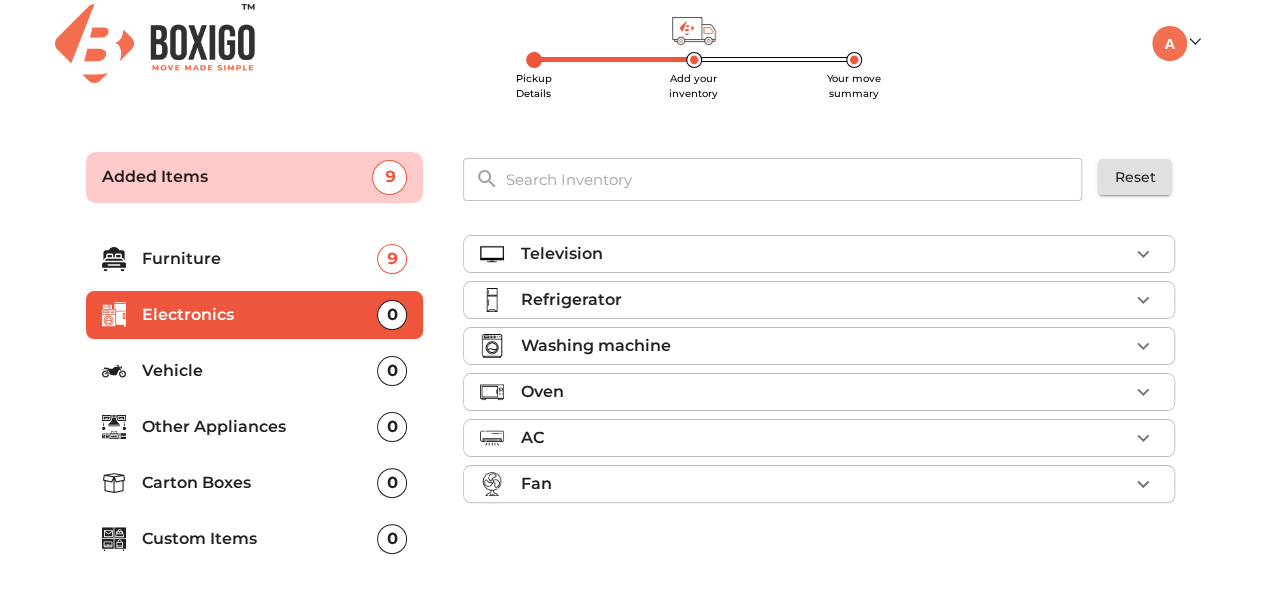 click on "Washing machine" at bounding box center [595, 346] 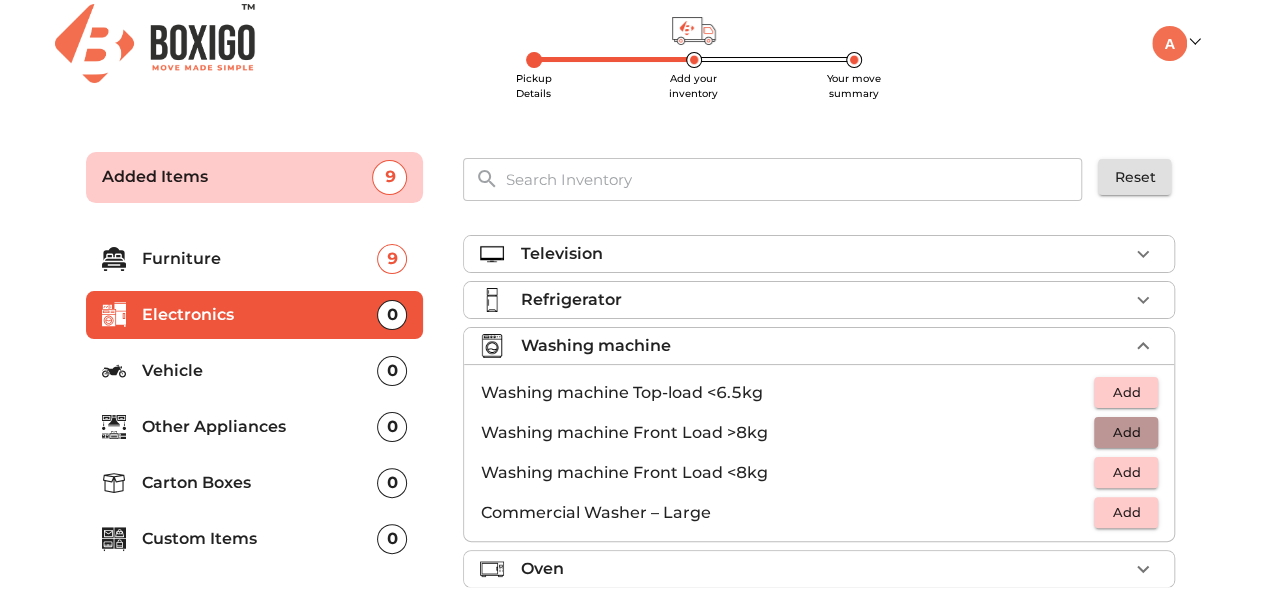 click on "Add" at bounding box center [1126, 432] 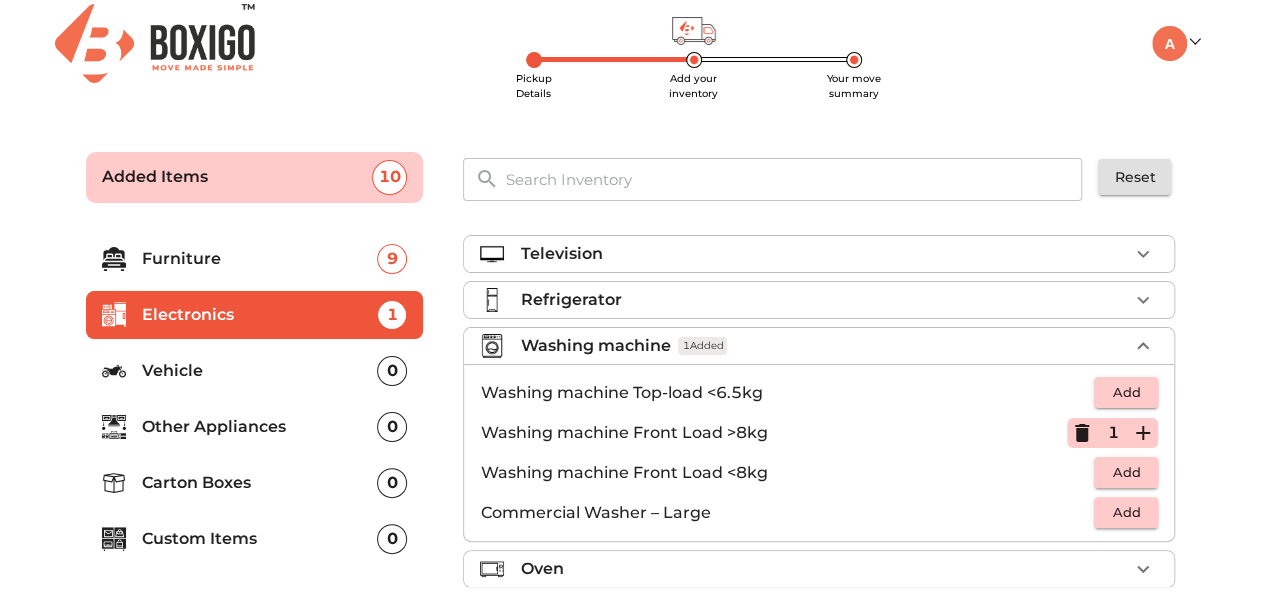 click on "1" at bounding box center [1112, 433] 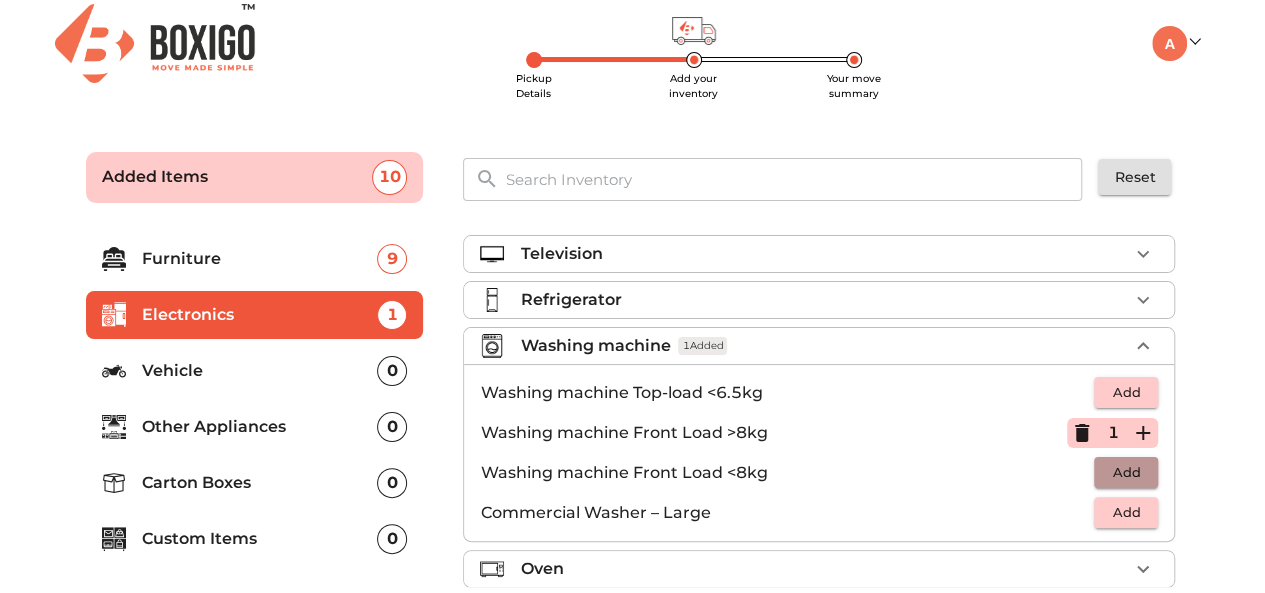 click on "Add" at bounding box center (1126, 472) 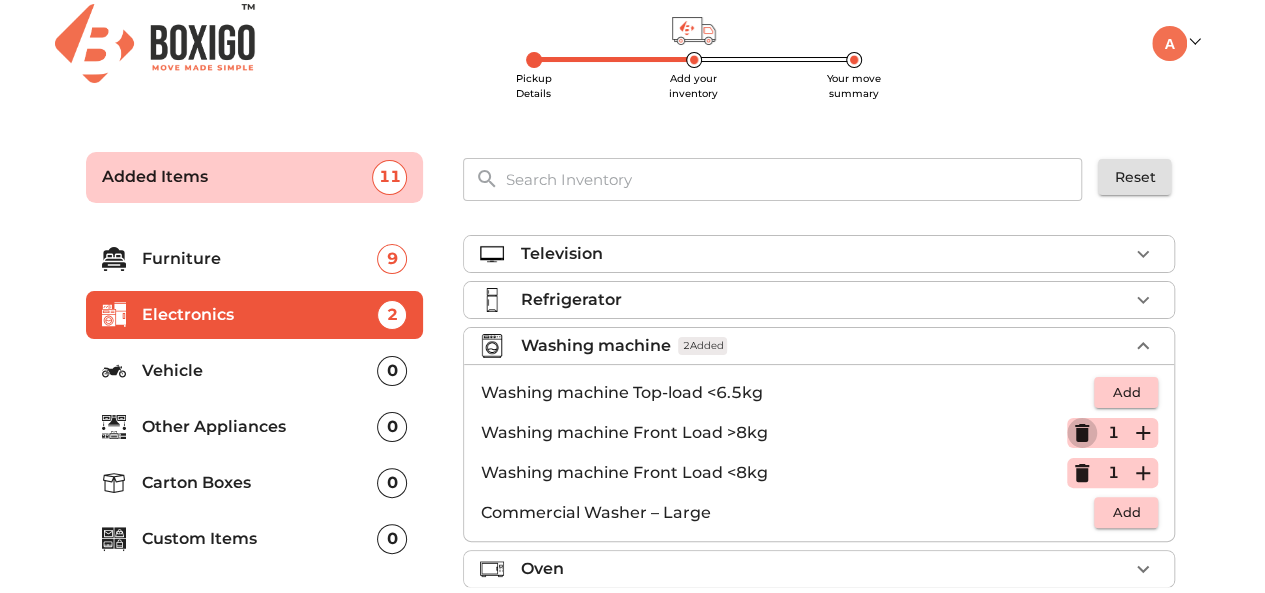 click 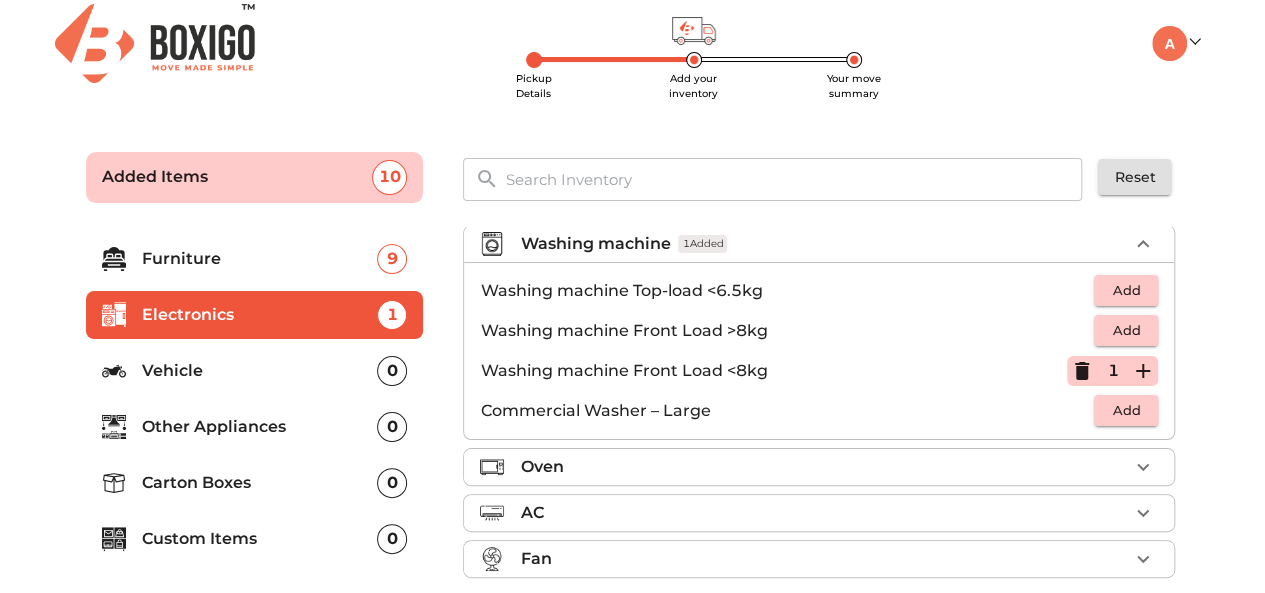 scroll, scrollTop: 0, scrollLeft: 0, axis: both 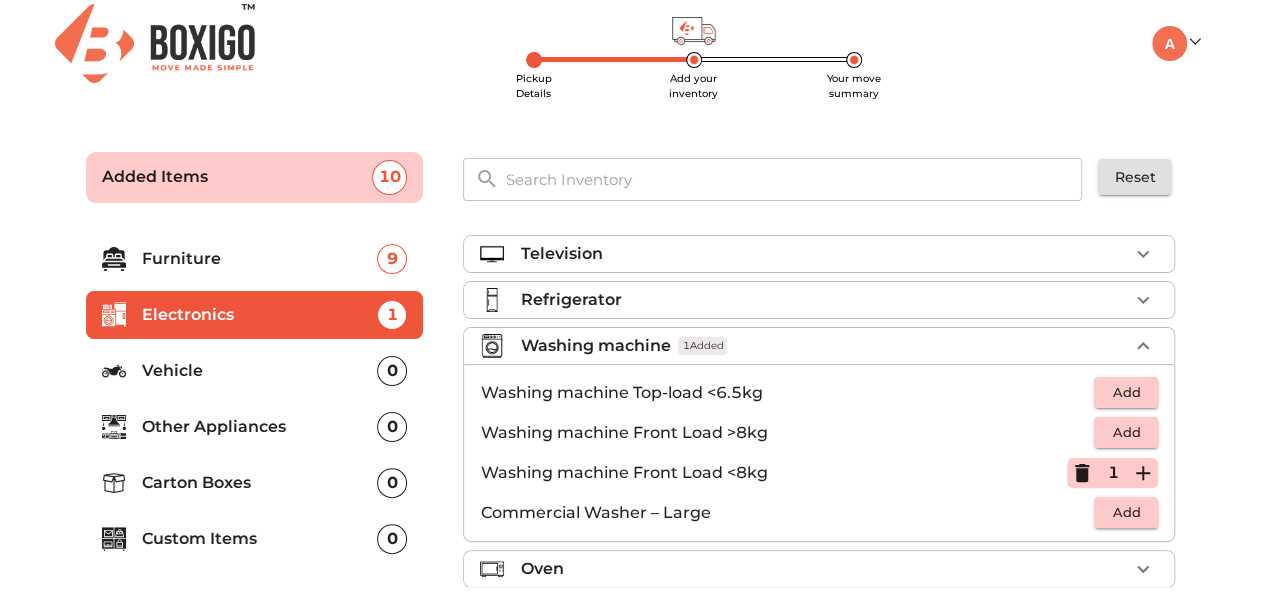 click on "Refrigerator" at bounding box center [824, 300] 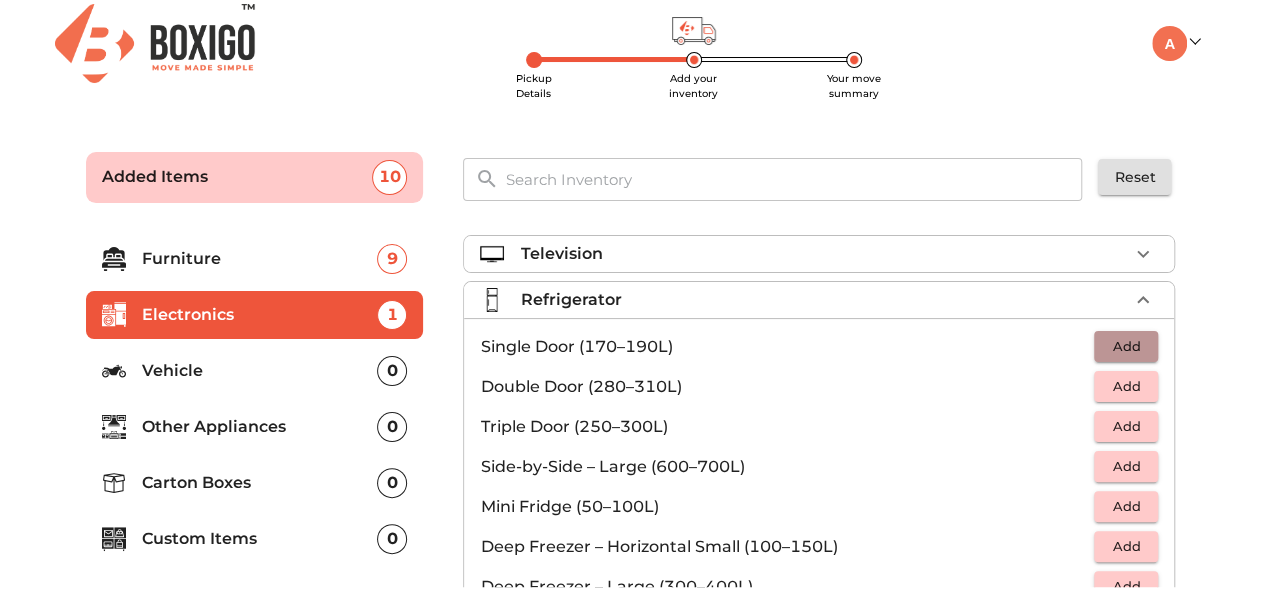 click on "Add" at bounding box center (1126, 346) 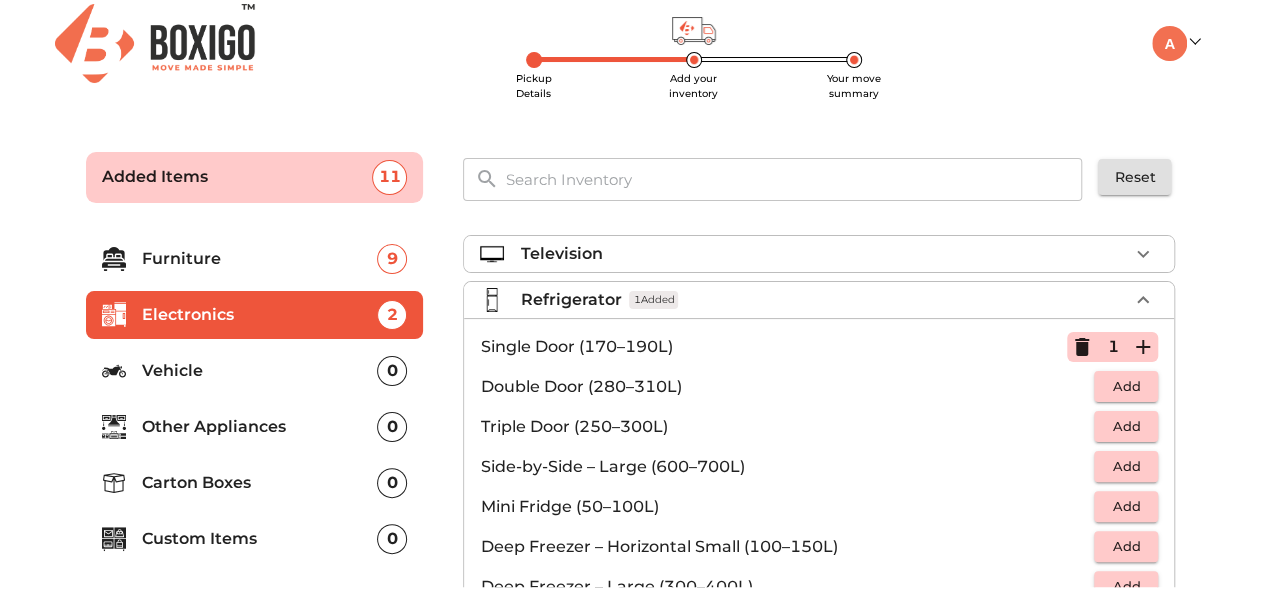 click on "Refrigerator 1  Added" at bounding box center (824, 300) 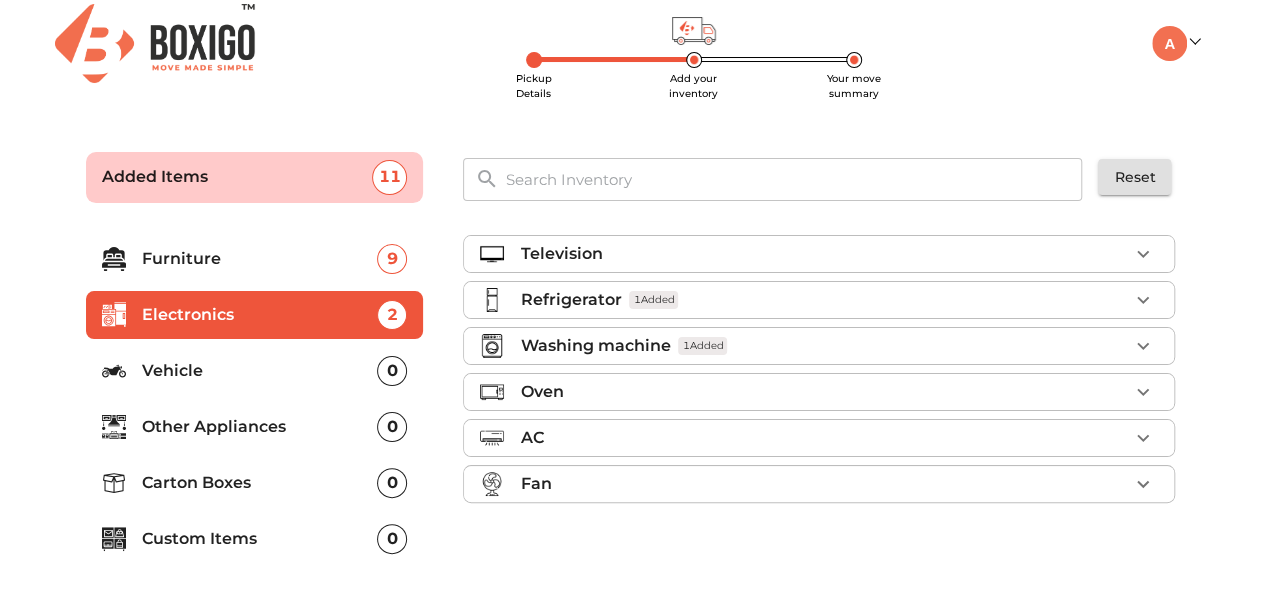 click on "Carton Boxes" at bounding box center [260, 483] 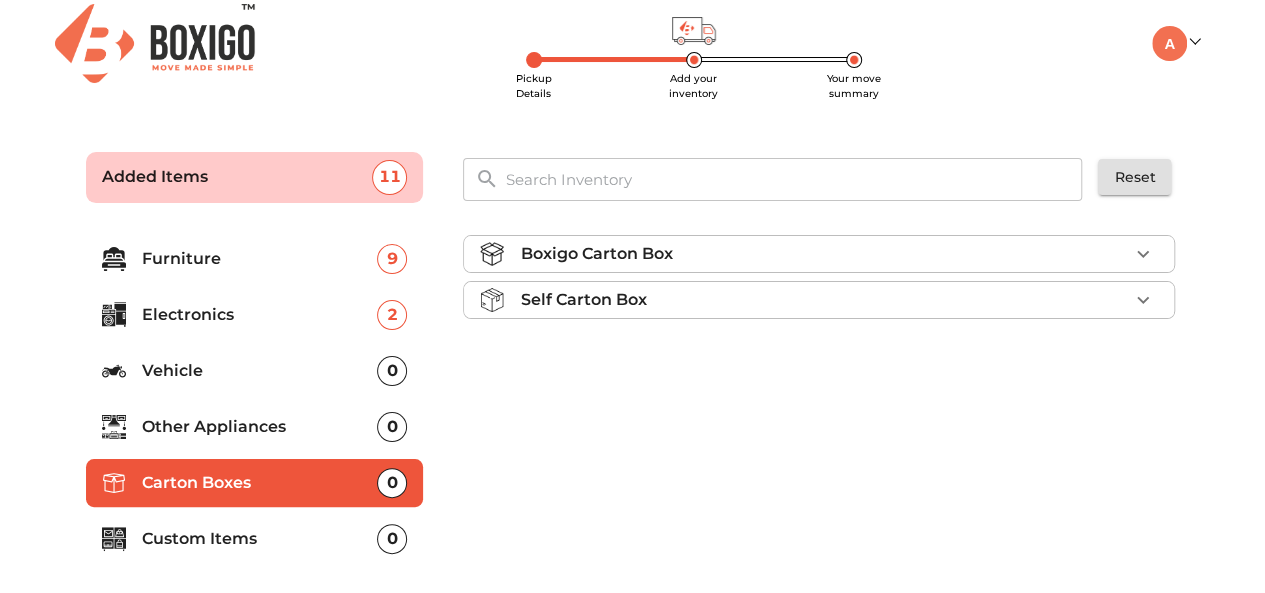click on "Self Carton Box" at bounding box center (824, 300) 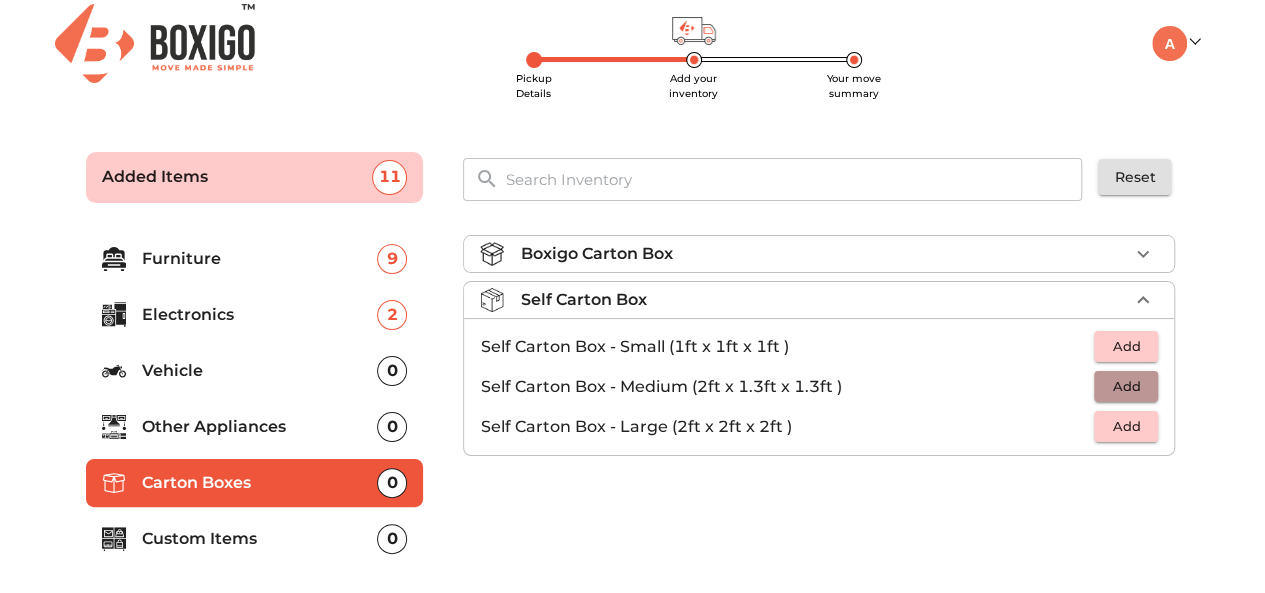click on "Add" at bounding box center [1126, 386] 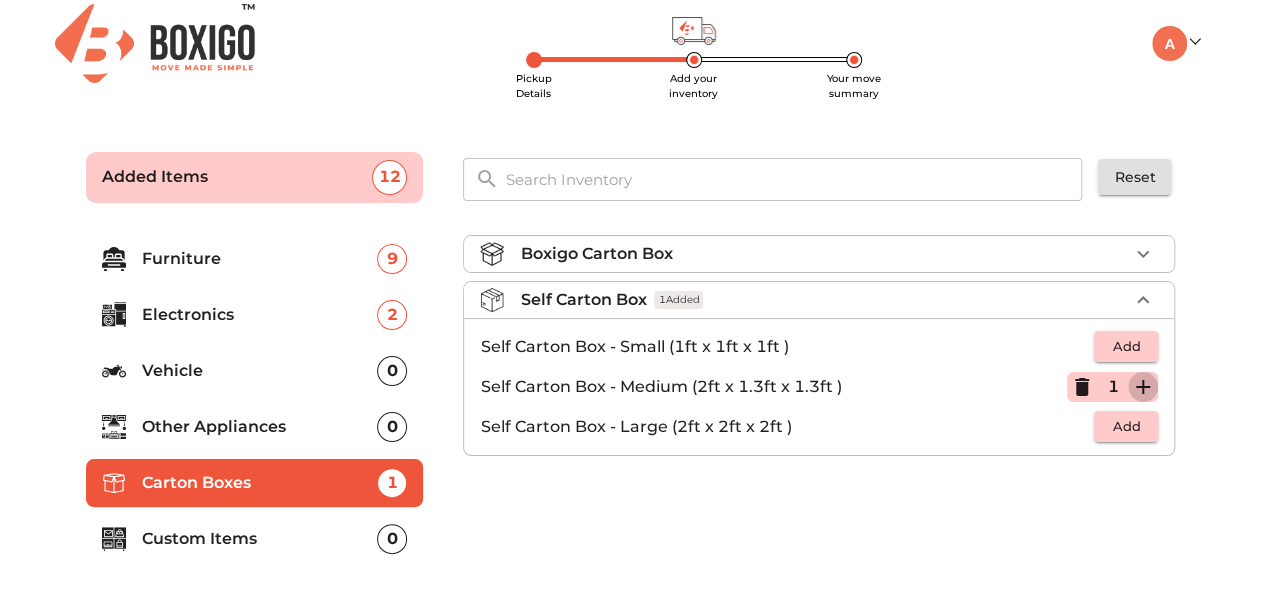click 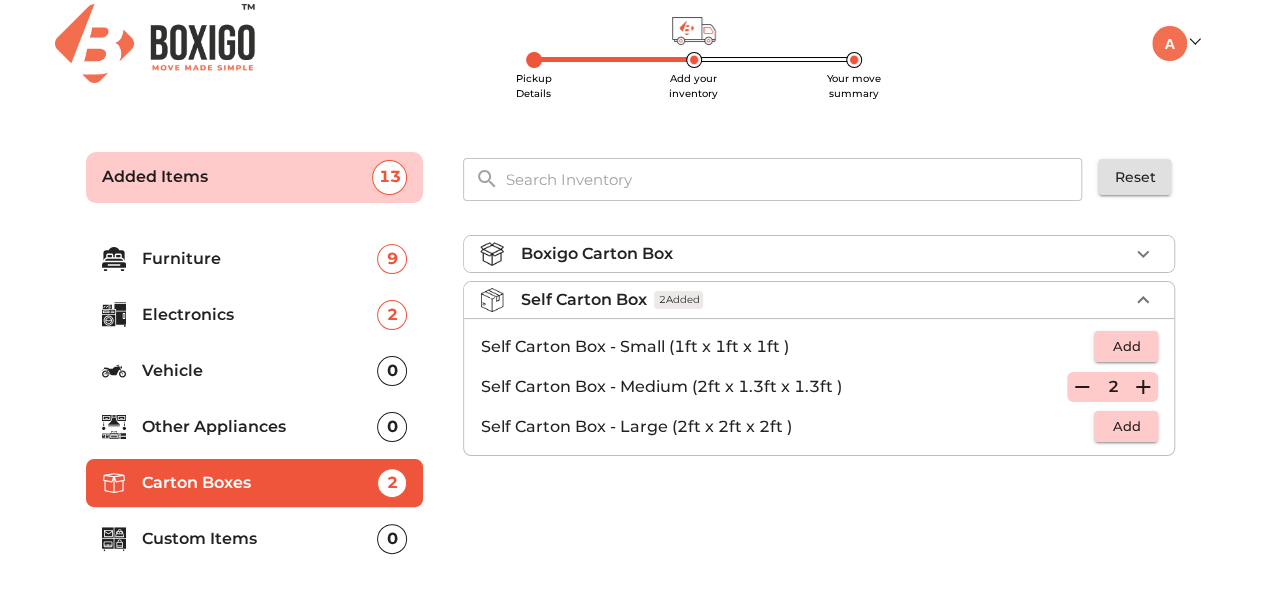 click 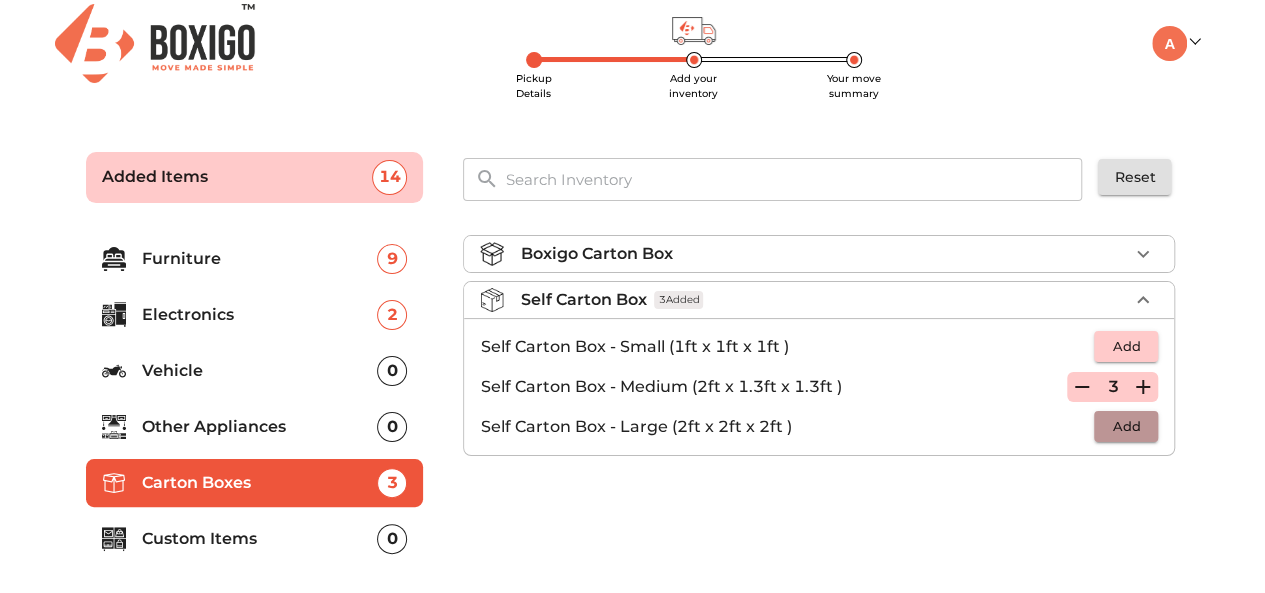 click on "Add" at bounding box center (1126, 426) 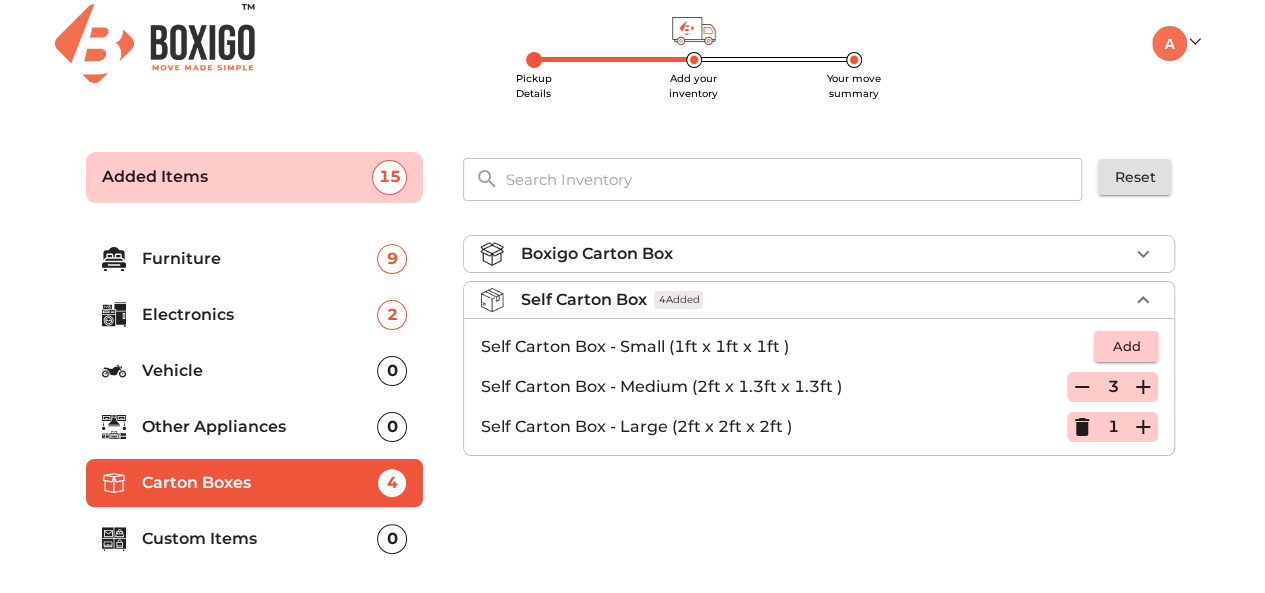 click on "Boxigo Carton Box" at bounding box center [824, 254] 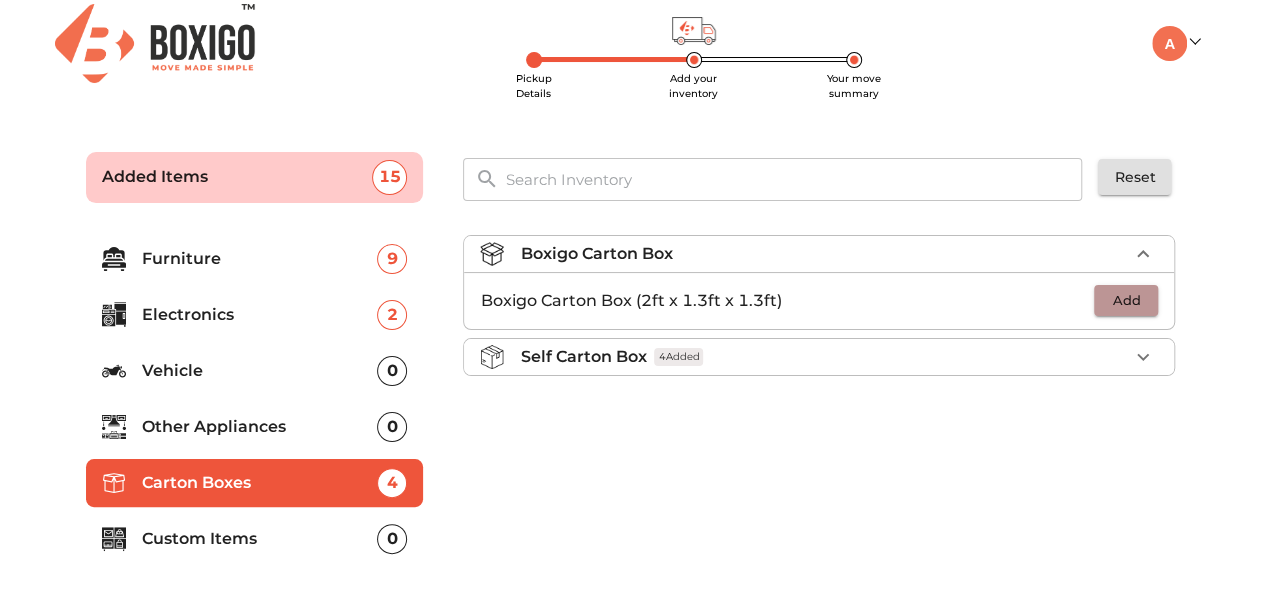 click on "Add" at bounding box center [1126, 300] 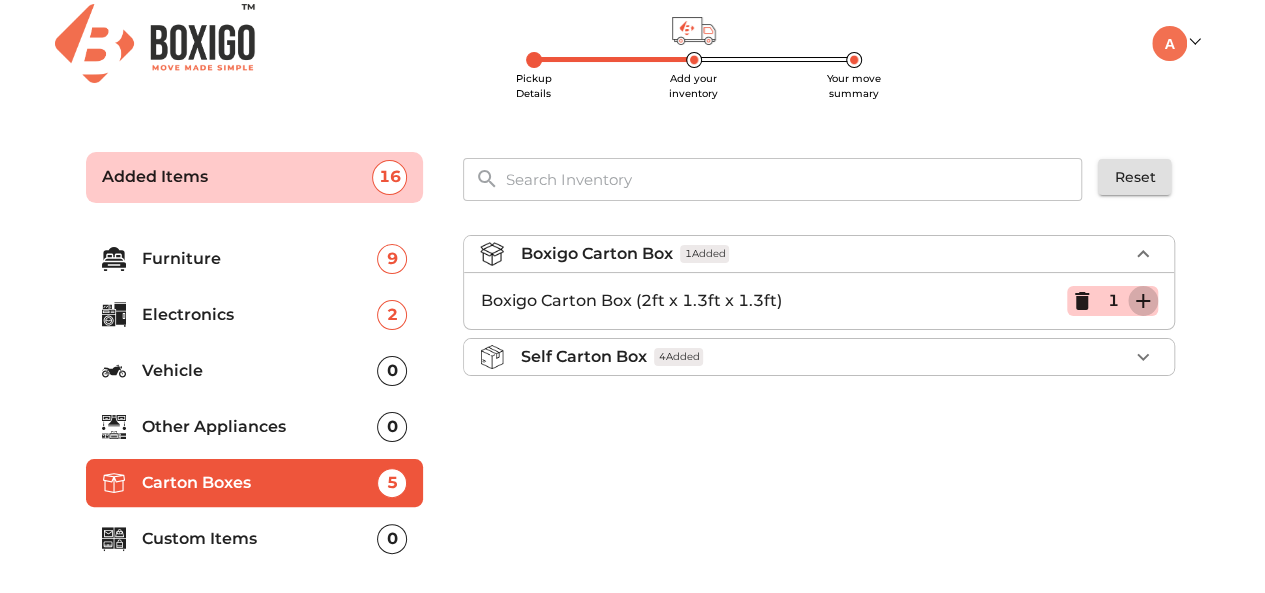 click 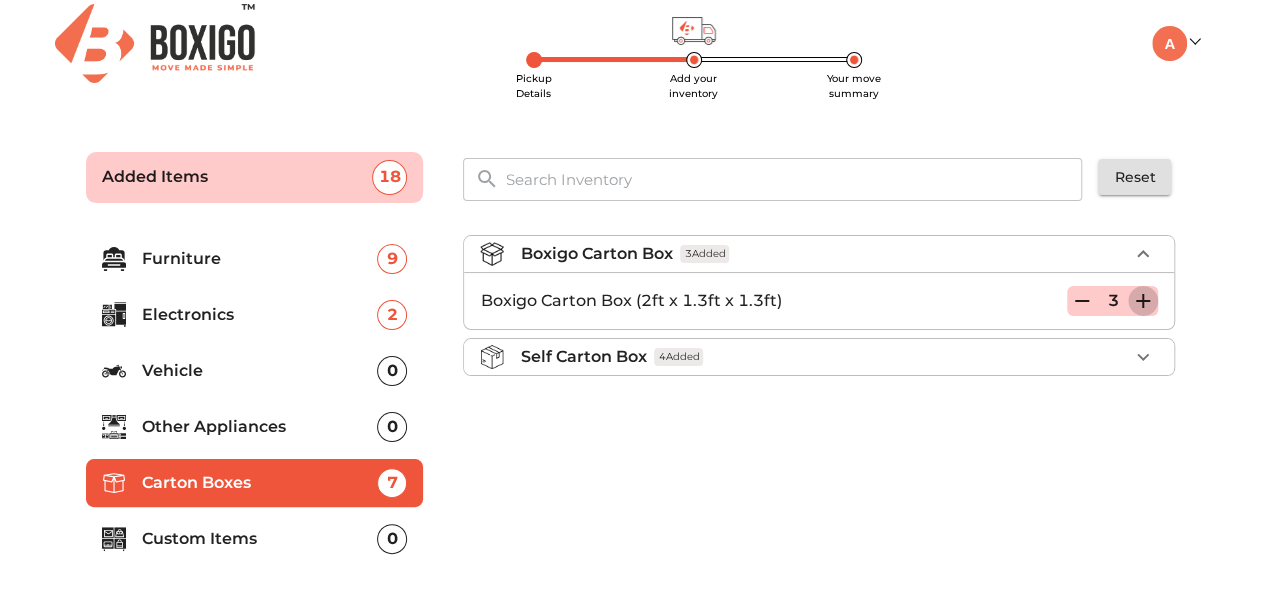 click 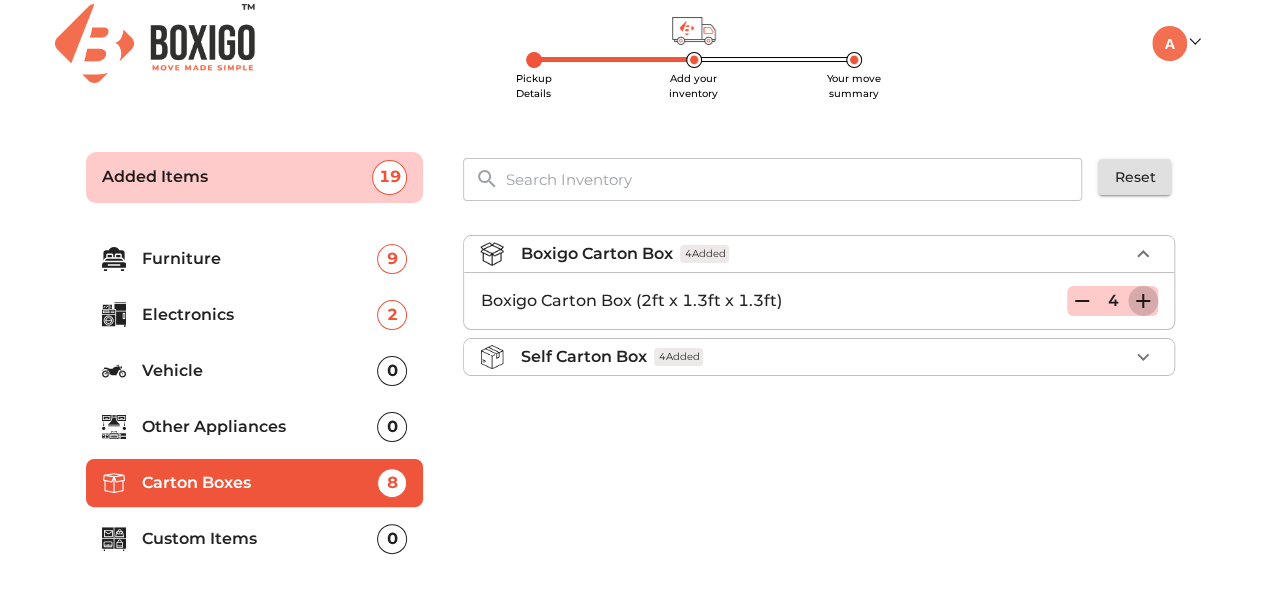 click 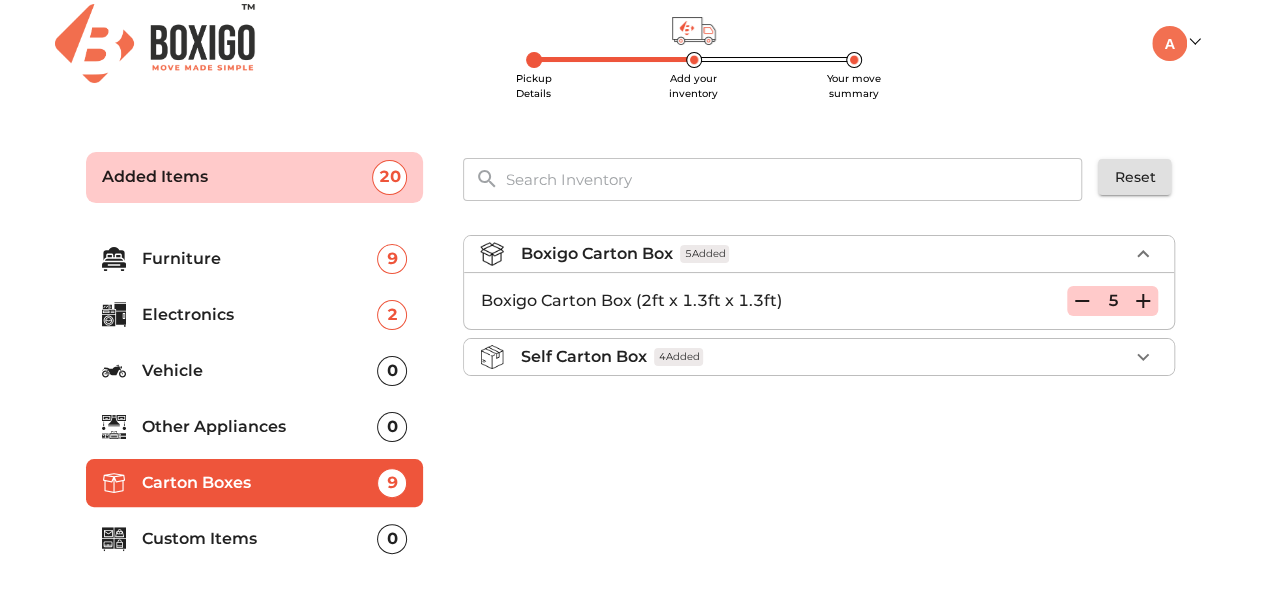 click on "Boxigo Carton Box 5  Added Boxigo Carton Box (2ft x 1.3ft x 1.3ft) 5 Self Carton Box 4  Added" at bounding box center (821, 408) 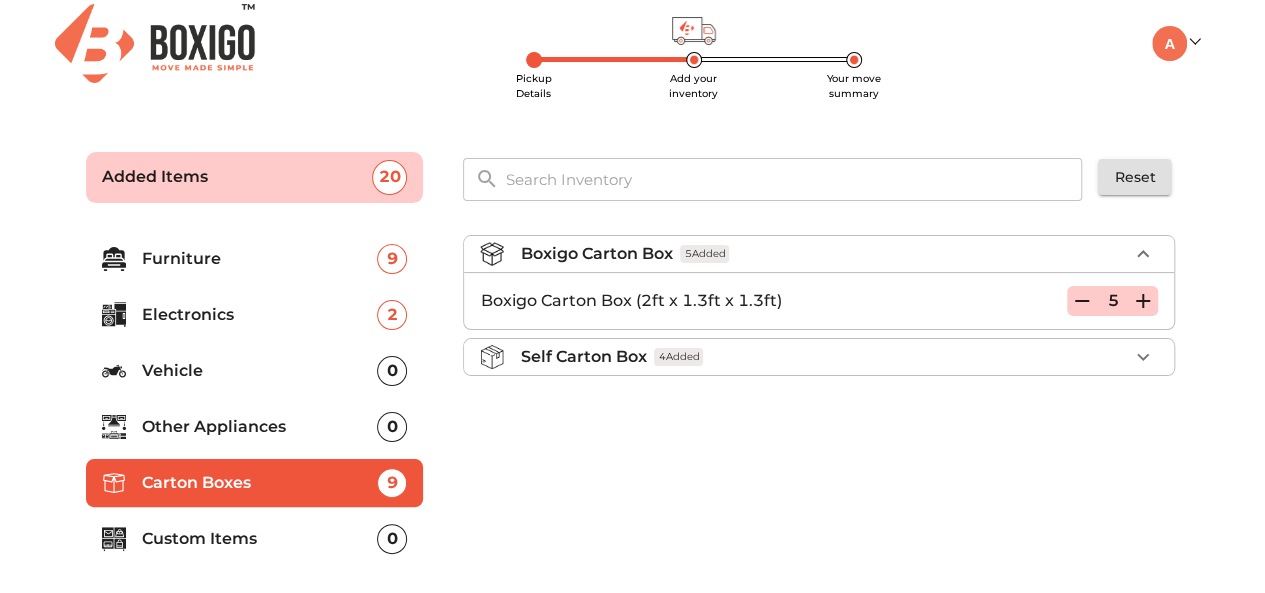 click on "Custom Items" at bounding box center (260, 539) 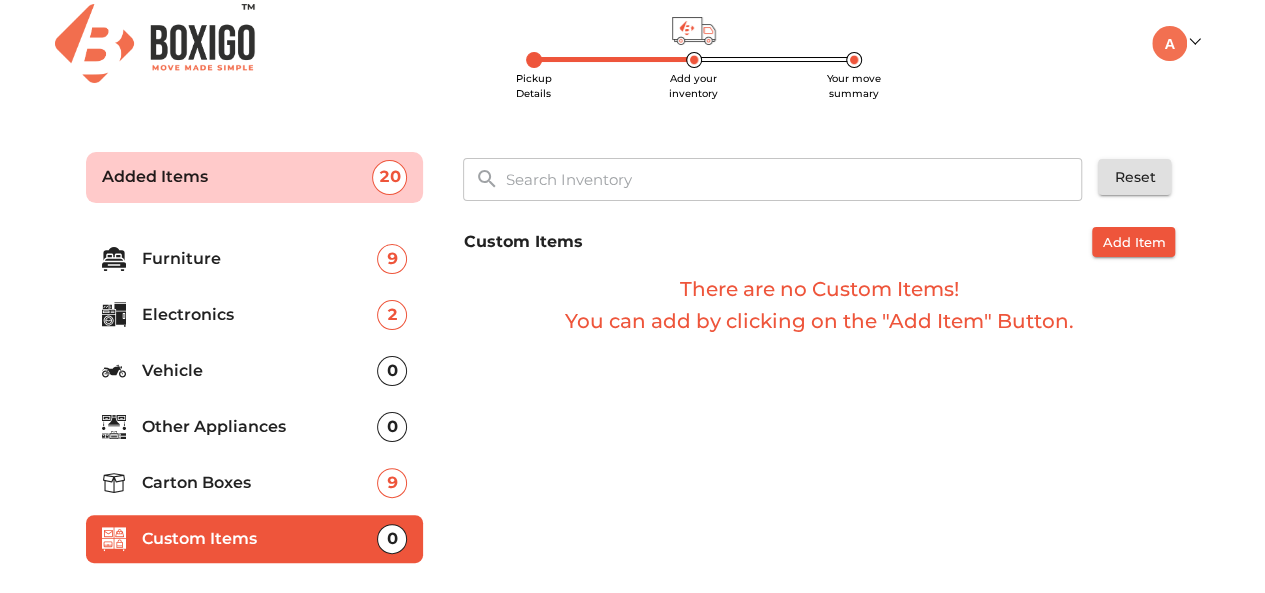 scroll, scrollTop: 88, scrollLeft: 0, axis: vertical 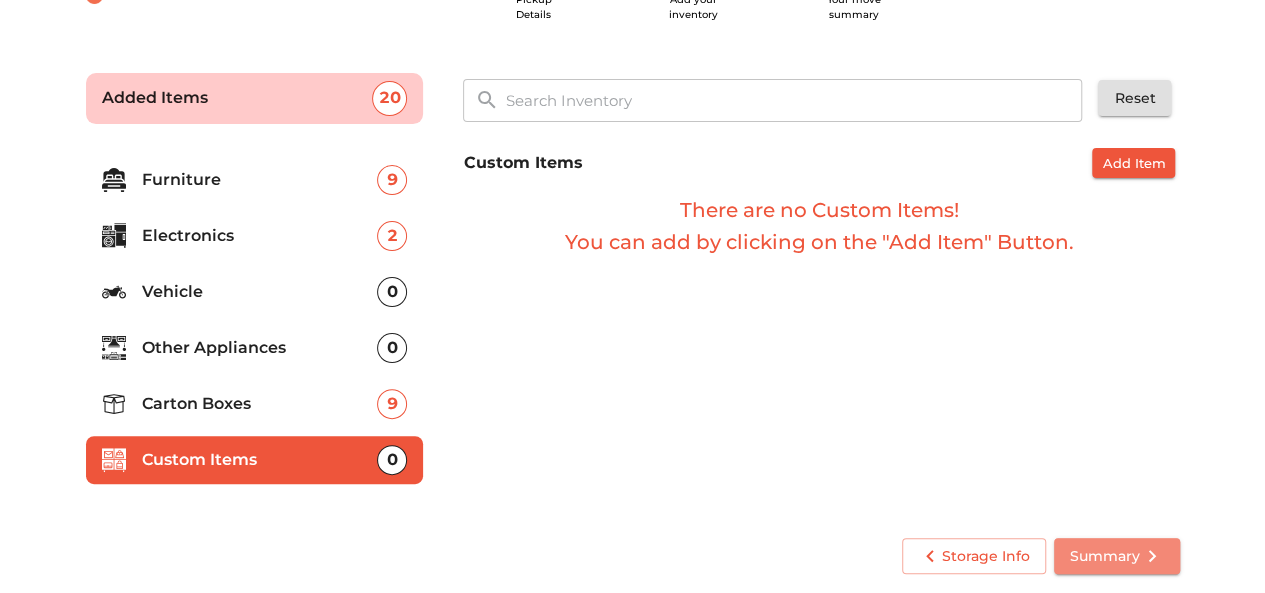 click on "Summary" at bounding box center (1117, 556) 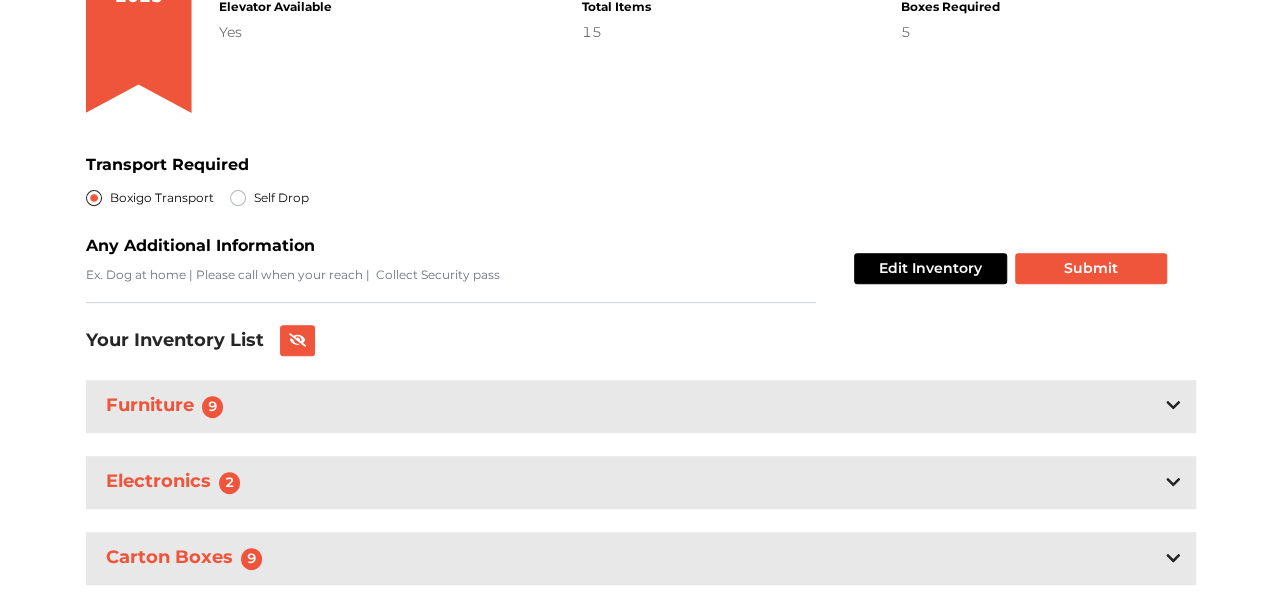 scroll, scrollTop: 334, scrollLeft: 0, axis: vertical 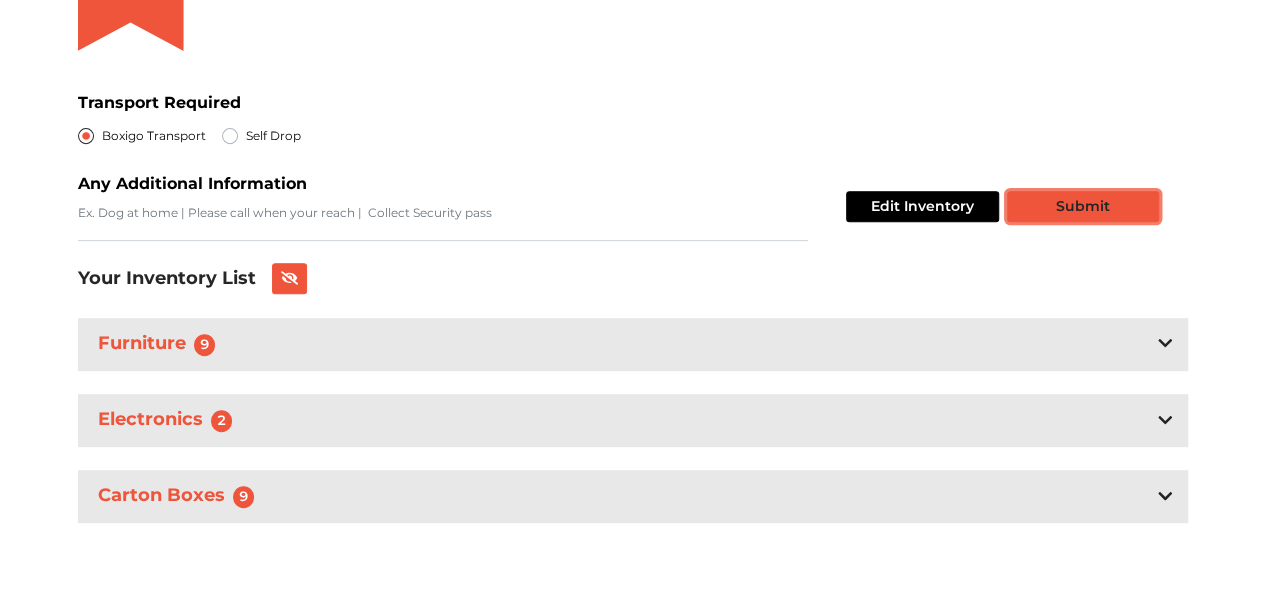 click on "Submit" at bounding box center (1083, 206) 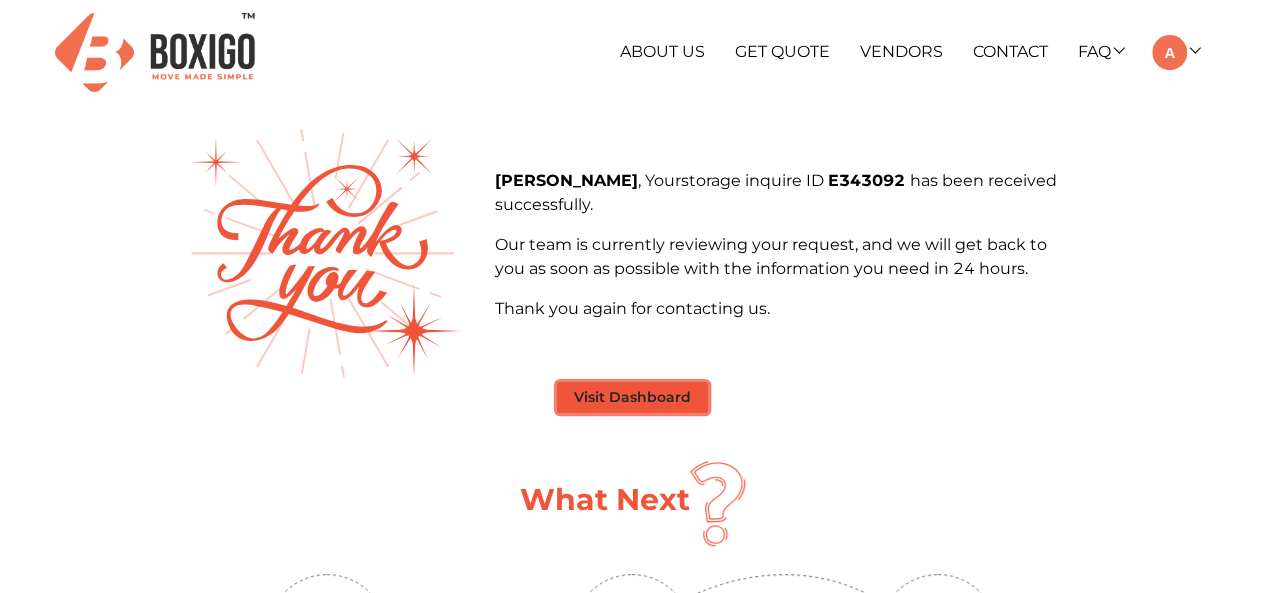 click on "Visit Dashboard" at bounding box center [632, 397] 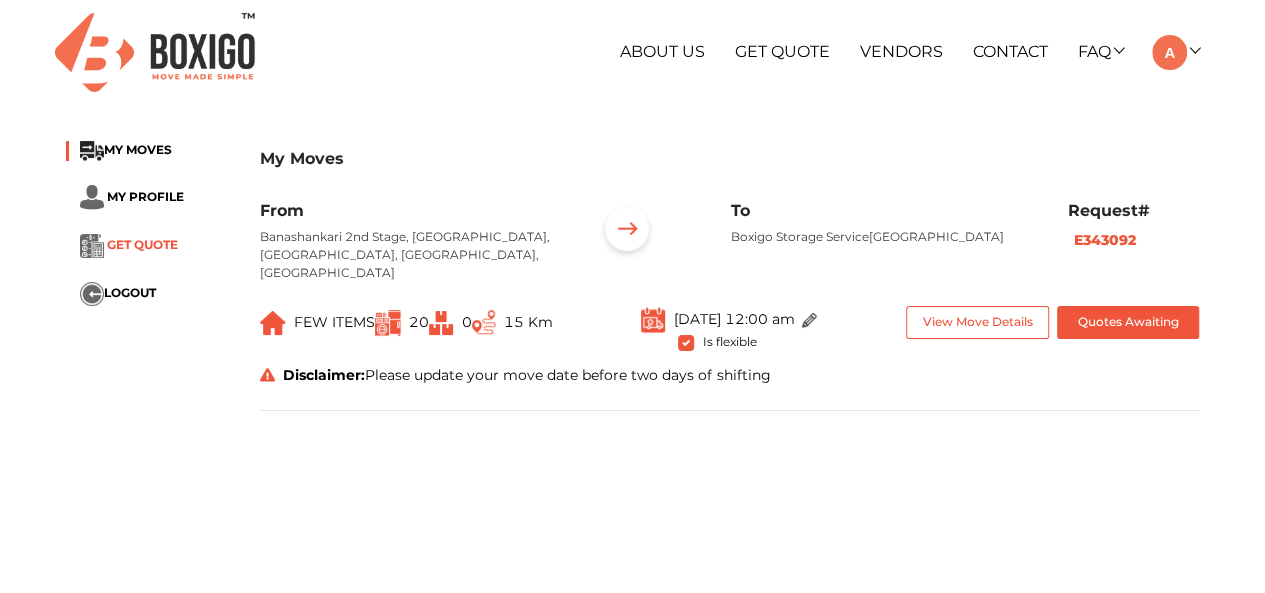 click on "GET QUOTE" at bounding box center [142, 245] 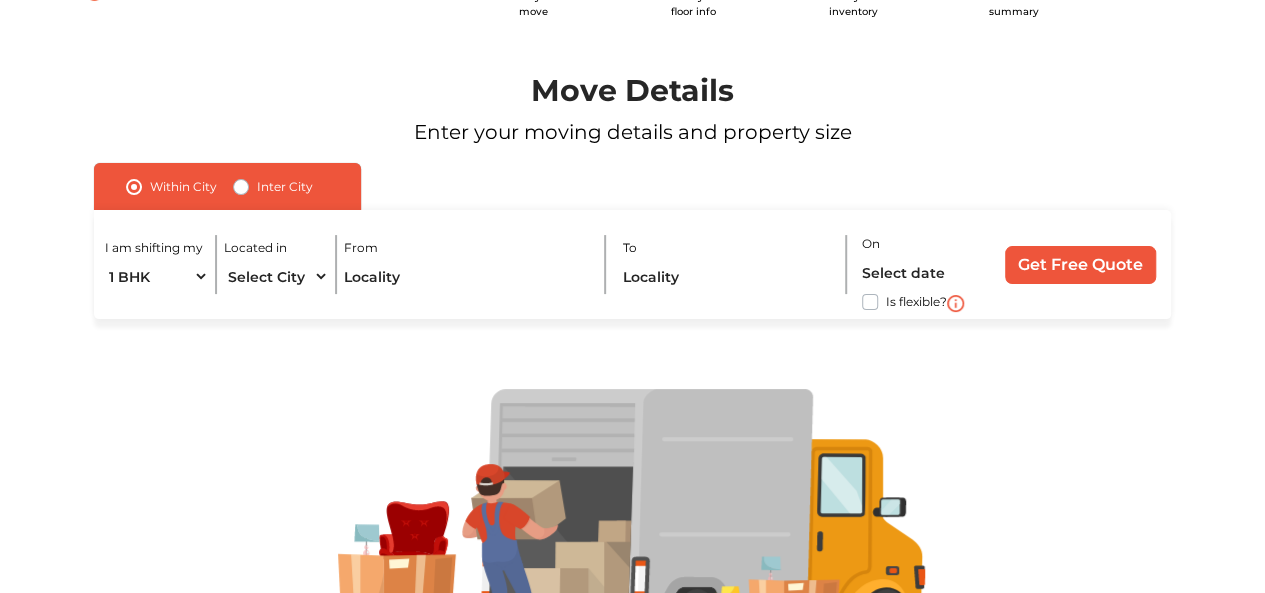 scroll, scrollTop: 96, scrollLeft: 0, axis: vertical 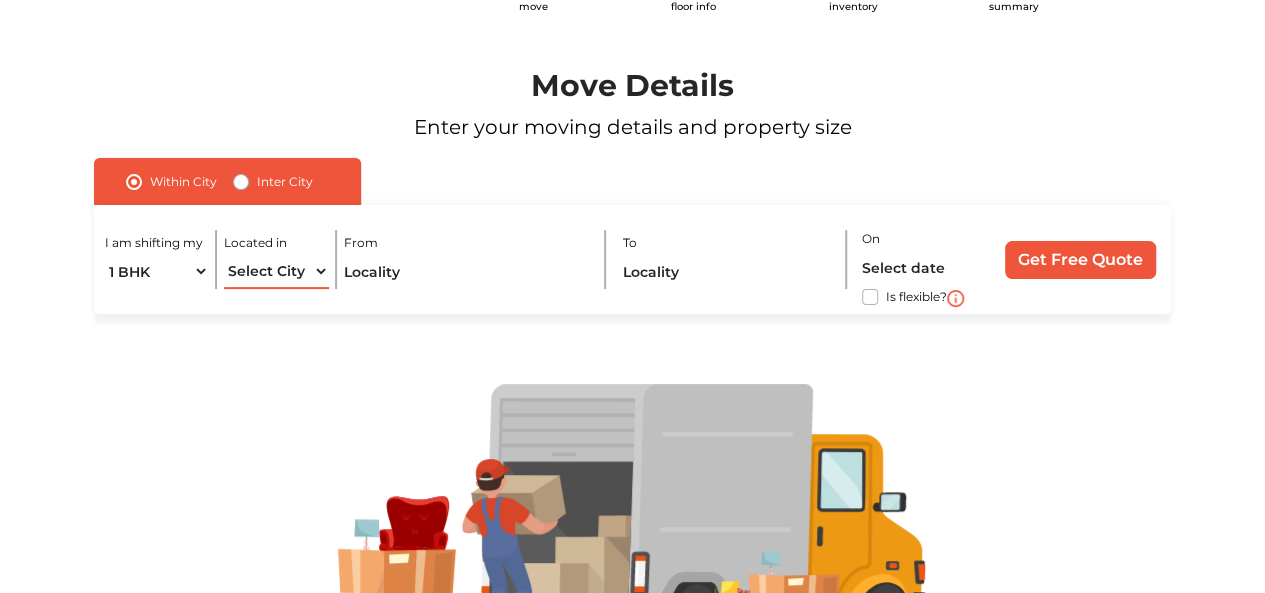 click on "Select City [GEOGRAPHIC_DATA] [GEOGRAPHIC_DATA] [GEOGRAPHIC_DATA] [GEOGRAPHIC_DATA] [GEOGRAPHIC_DATA] [GEOGRAPHIC_DATA] [GEOGRAPHIC_DATA] [GEOGRAPHIC_DATA] [GEOGRAPHIC_DATA] [GEOGRAPHIC_DATA] [GEOGRAPHIC_DATA] [GEOGRAPHIC_DATA] [GEOGRAPHIC_DATA] [GEOGRAPHIC_DATA] [GEOGRAPHIC_DATA] & [GEOGRAPHIC_DATA] [GEOGRAPHIC_DATA] [GEOGRAPHIC_DATA] [GEOGRAPHIC_DATA] [GEOGRAPHIC_DATA] [GEOGRAPHIC_DATA] [GEOGRAPHIC_DATA] [GEOGRAPHIC_DATA] [GEOGRAPHIC_DATA] [GEOGRAPHIC_DATA] [GEOGRAPHIC_DATA] [GEOGRAPHIC_DATA] [GEOGRAPHIC_DATA] [GEOGRAPHIC_DATA] [GEOGRAPHIC_DATA] [GEOGRAPHIC_DATA] [GEOGRAPHIC_DATA] [GEOGRAPHIC_DATA] [GEOGRAPHIC_DATA] [GEOGRAPHIC_DATA] [GEOGRAPHIC_DATA] [GEOGRAPHIC_DATA]" at bounding box center [276, 271] 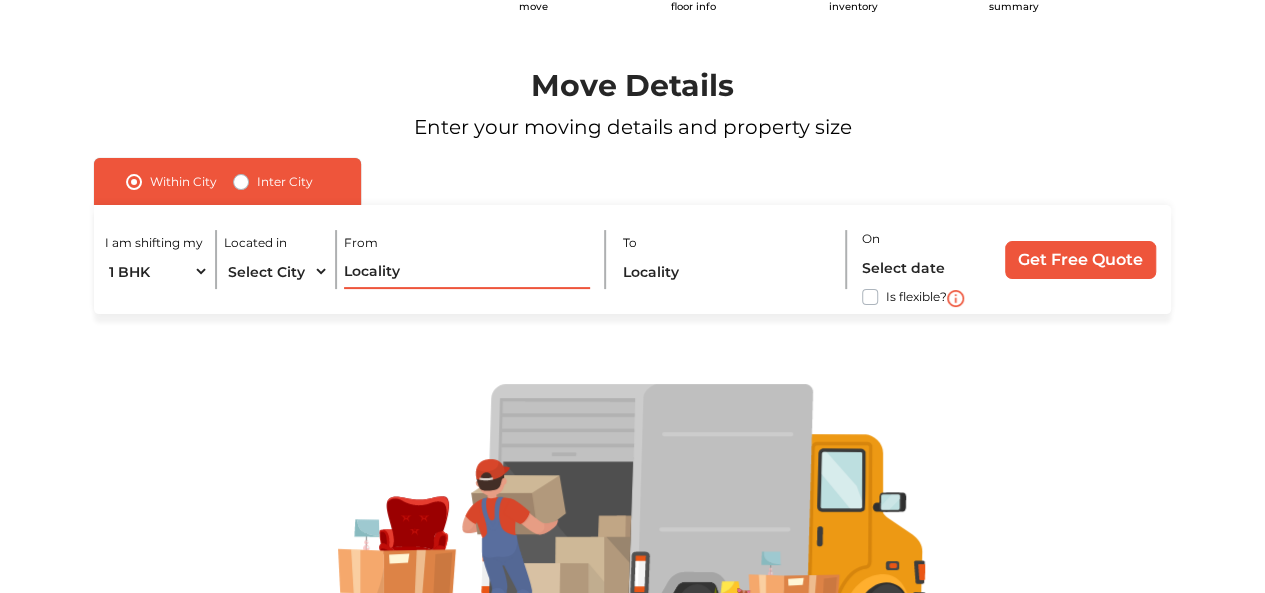 click at bounding box center (467, 271) 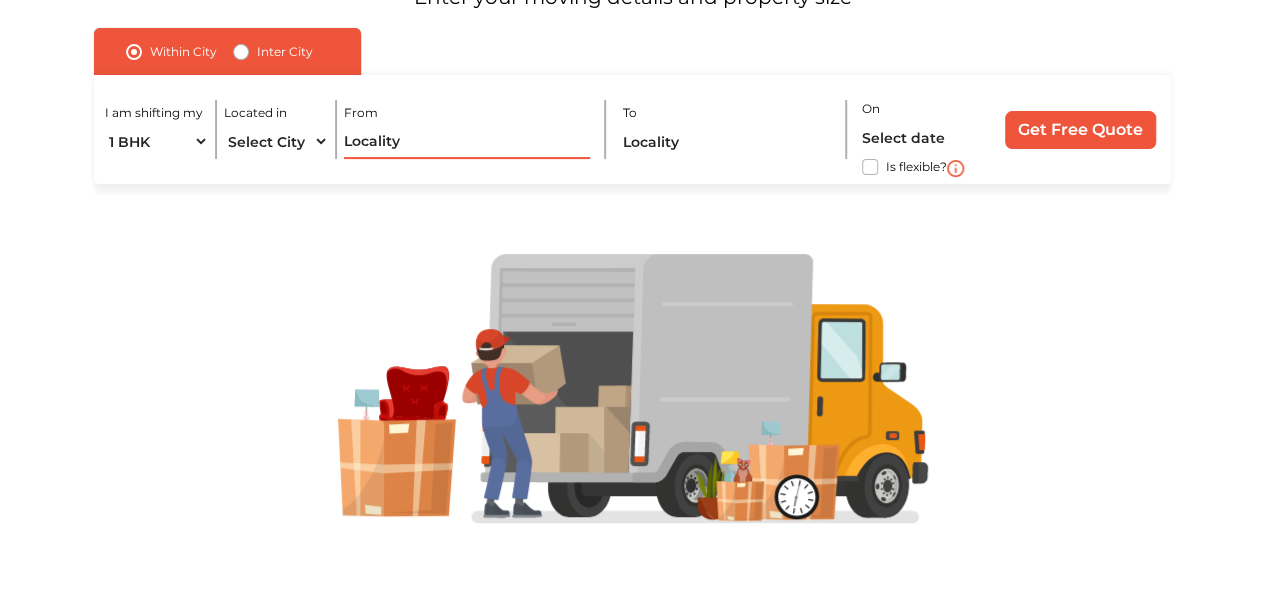 scroll, scrollTop: 0, scrollLeft: 0, axis: both 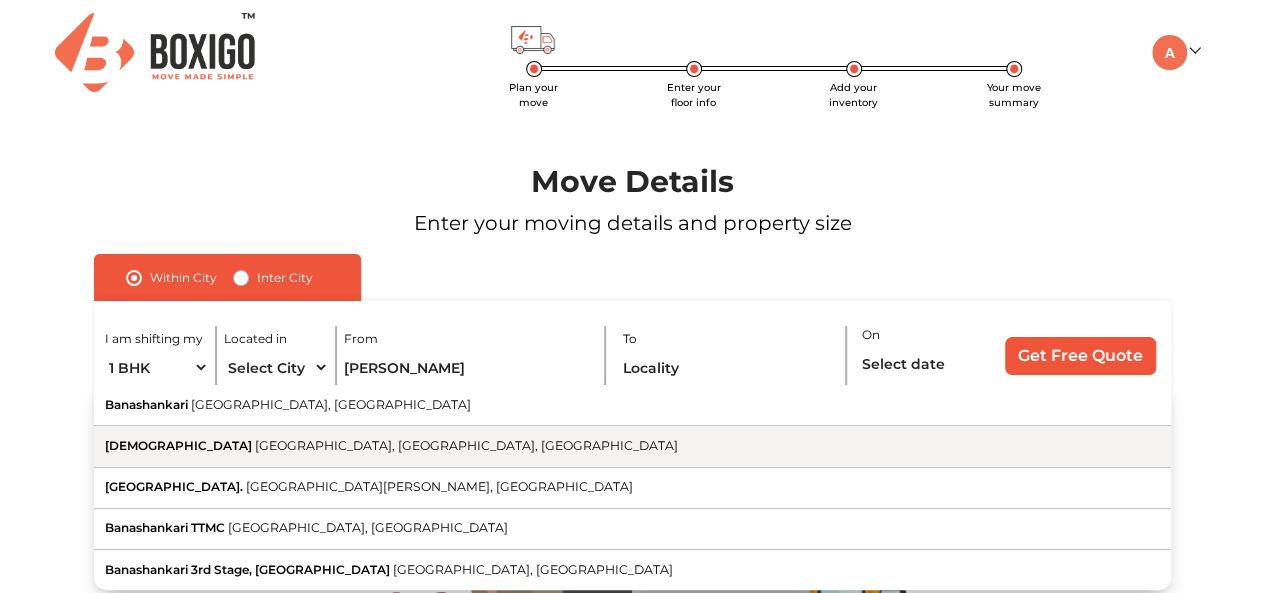 click on "[GEOGRAPHIC_DATA], [GEOGRAPHIC_DATA], [GEOGRAPHIC_DATA]" at bounding box center (466, 445) 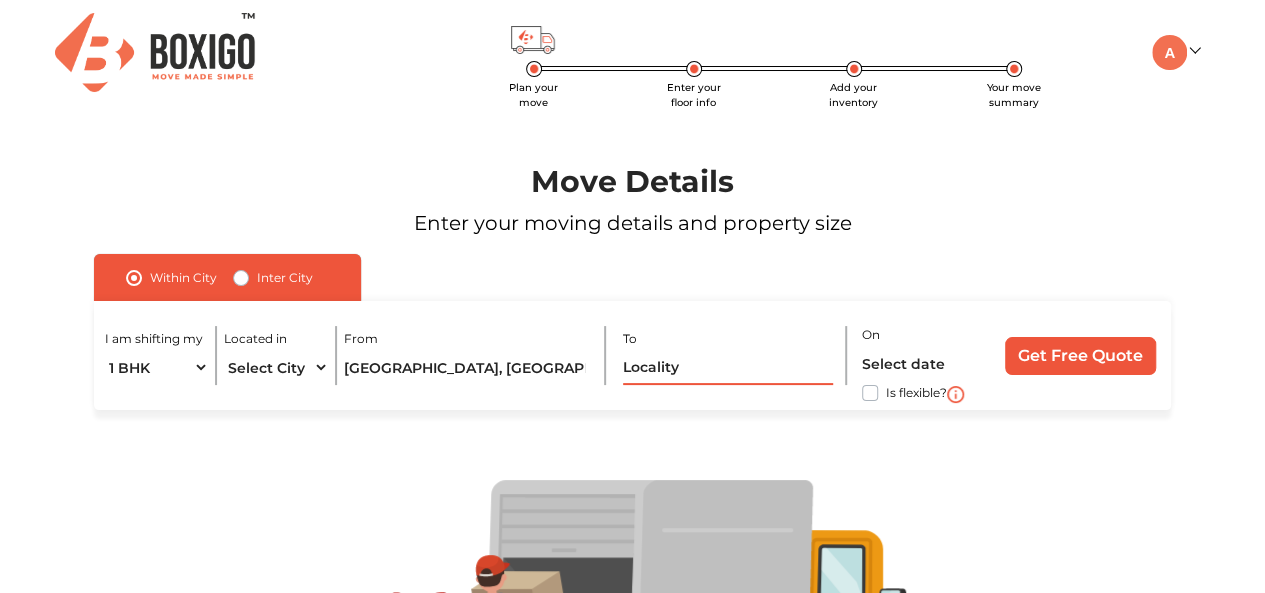 click at bounding box center [728, 367] 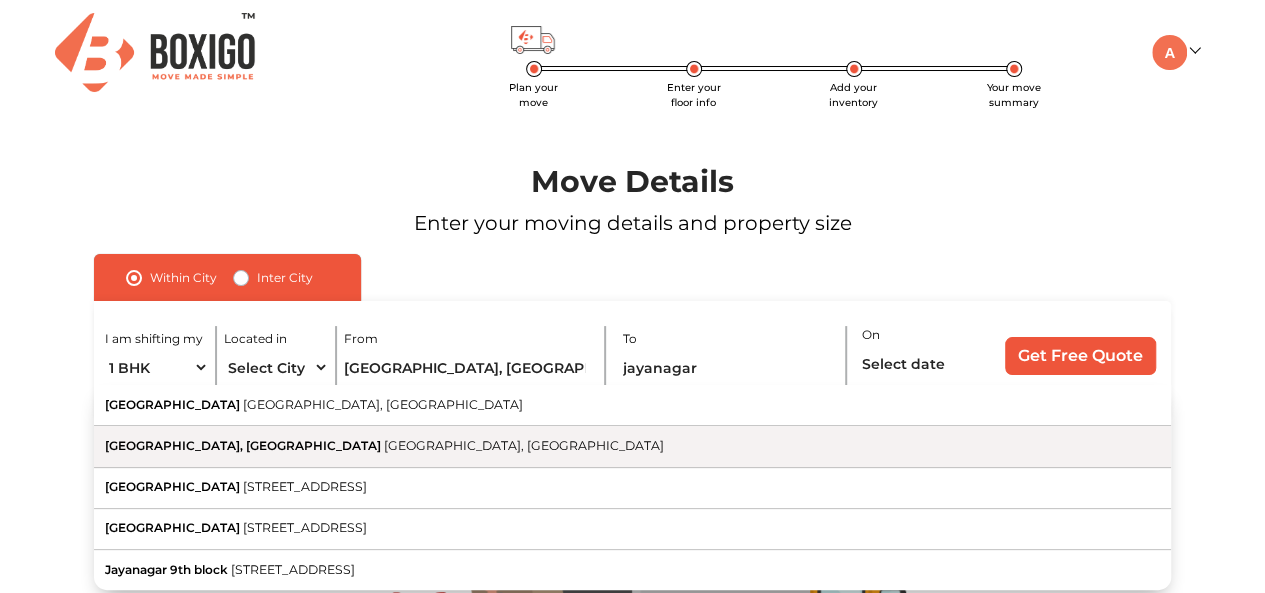 click on "Jayanagar [STREET_ADDRESS]" at bounding box center (632, 446) 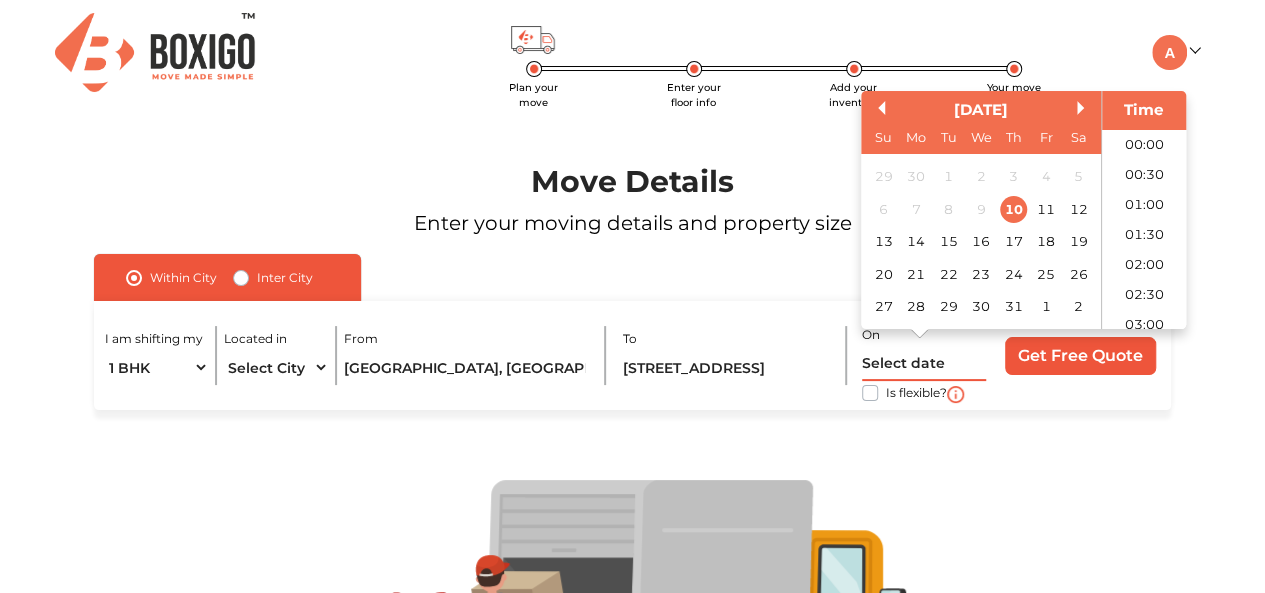 scroll, scrollTop: 455, scrollLeft: 0, axis: vertical 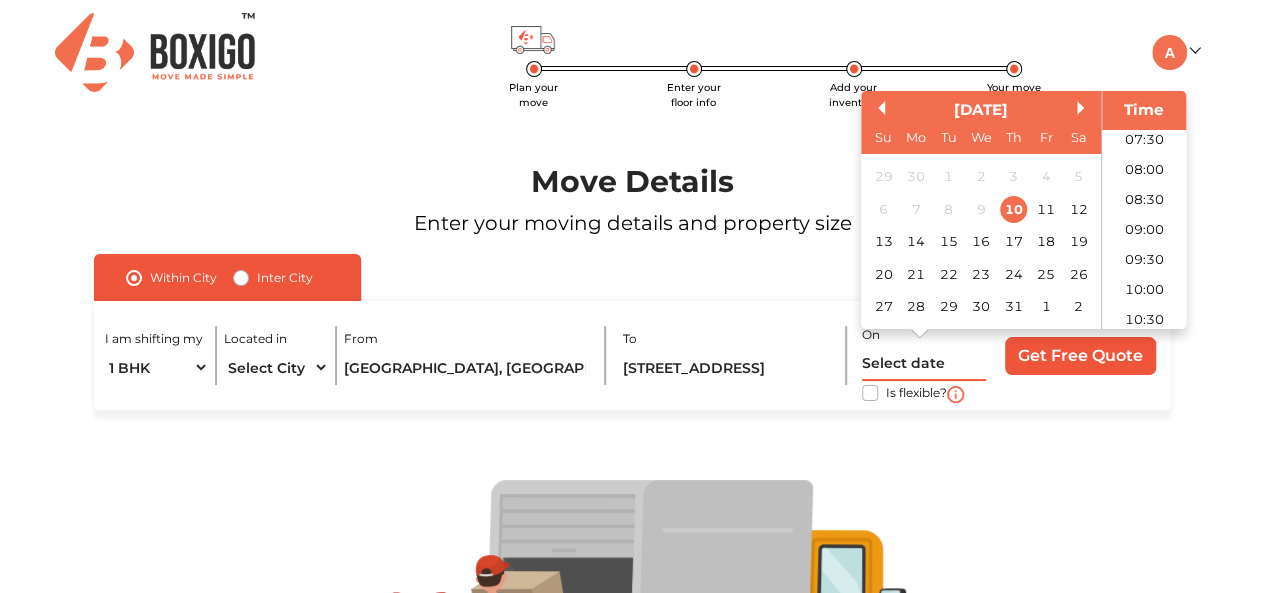 click at bounding box center [924, 363] 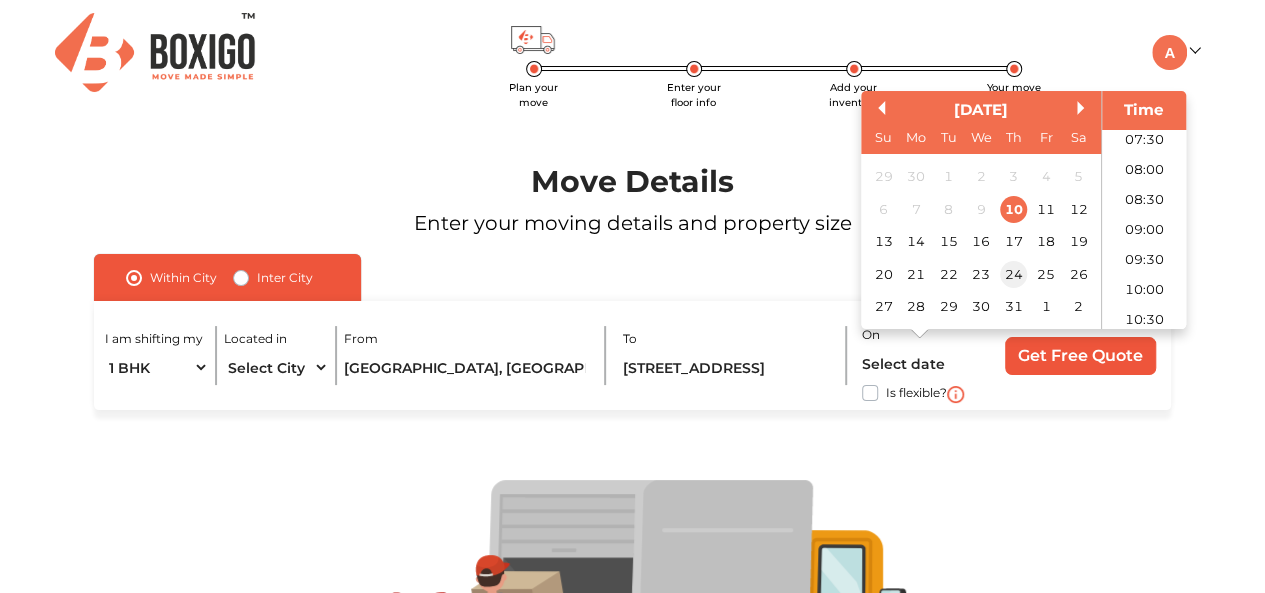 click on "24" at bounding box center (1013, 274) 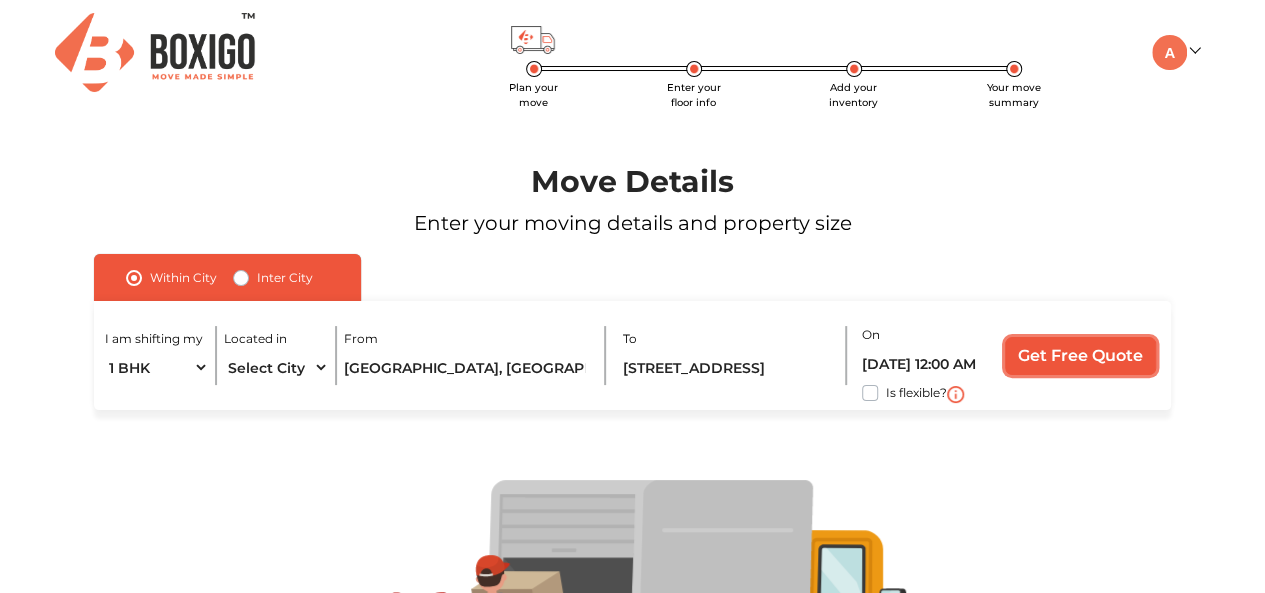 click on "Get Free Quote" at bounding box center [1080, 356] 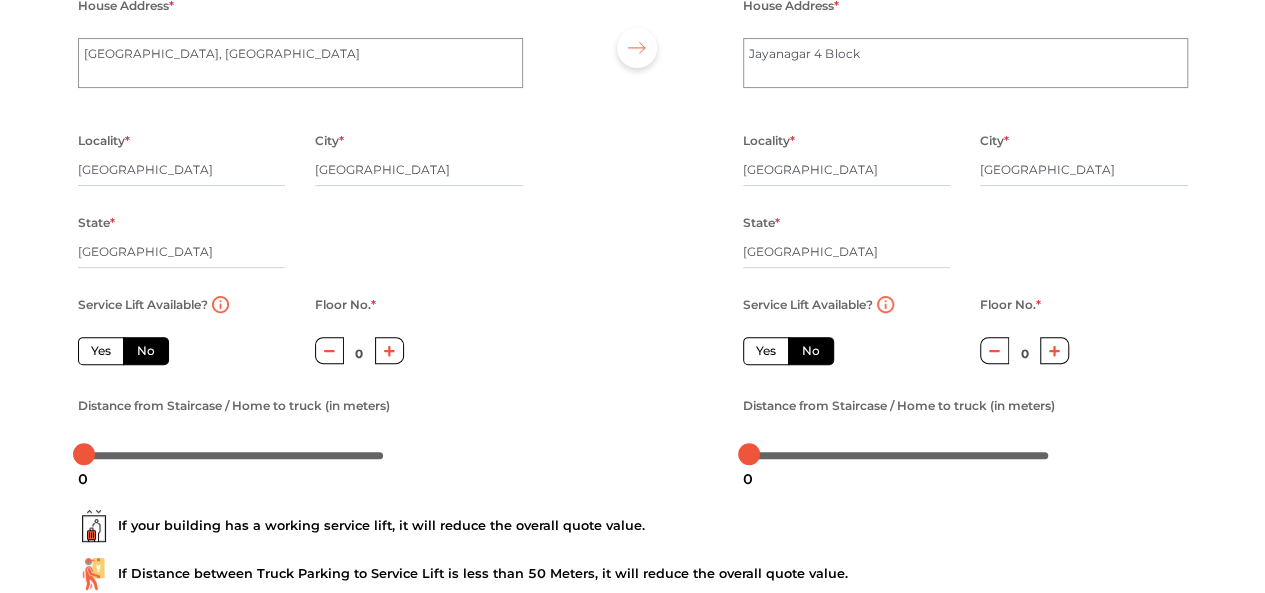 scroll, scrollTop: 211, scrollLeft: 0, axis: vertical 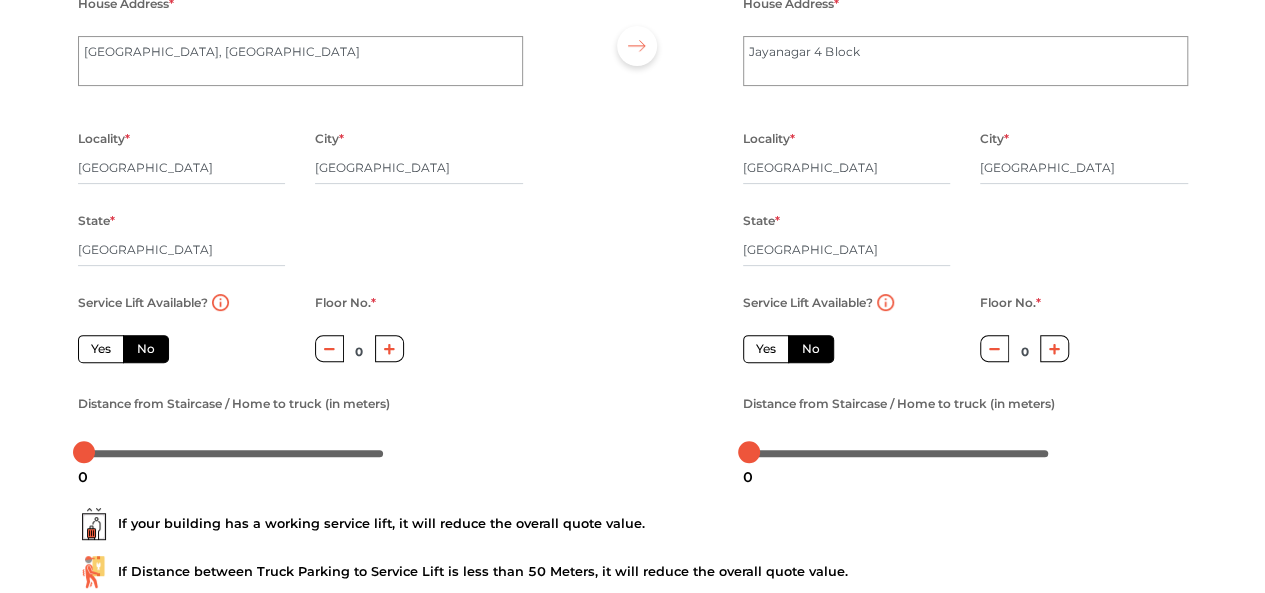 click at bounding box center [389, 348] 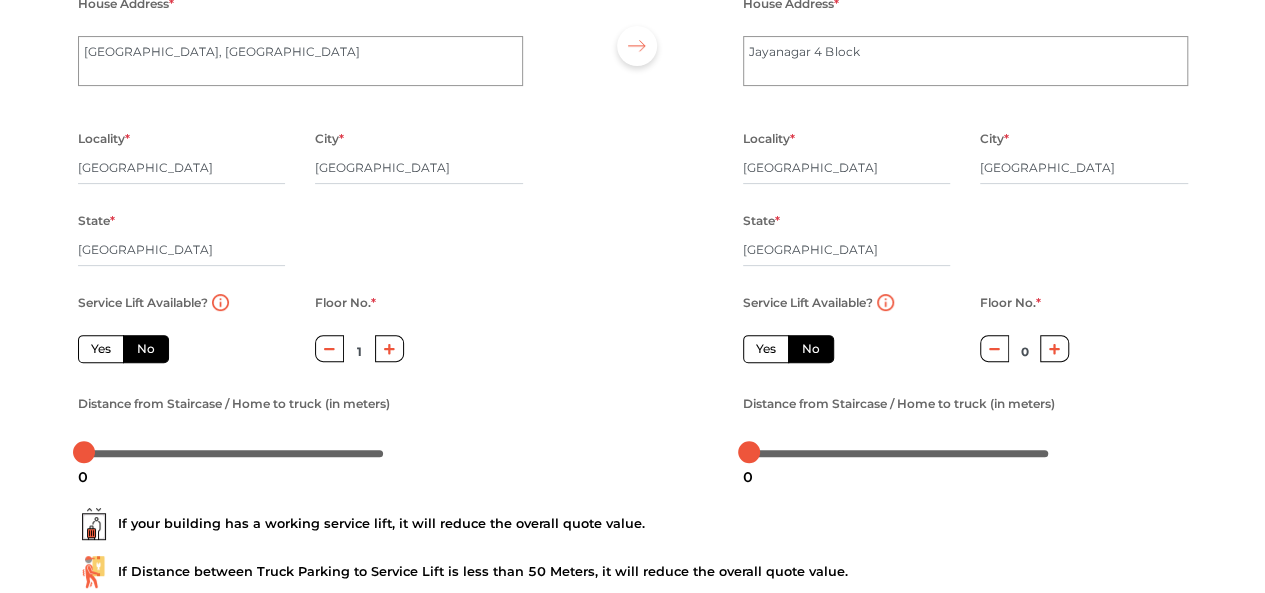 click 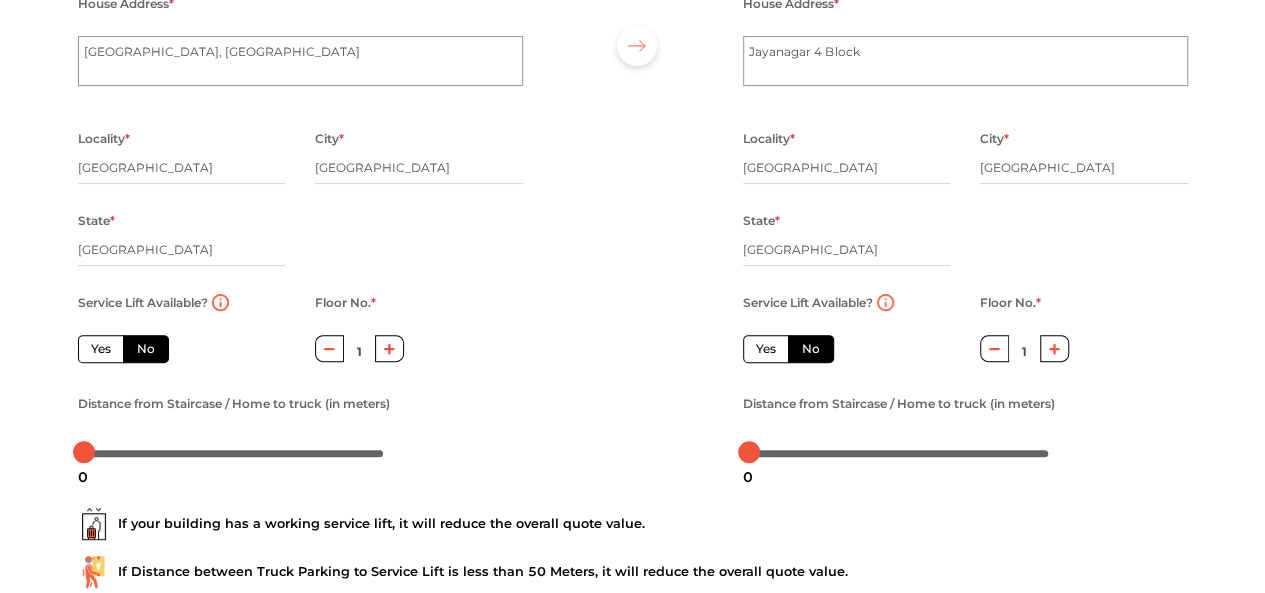 click 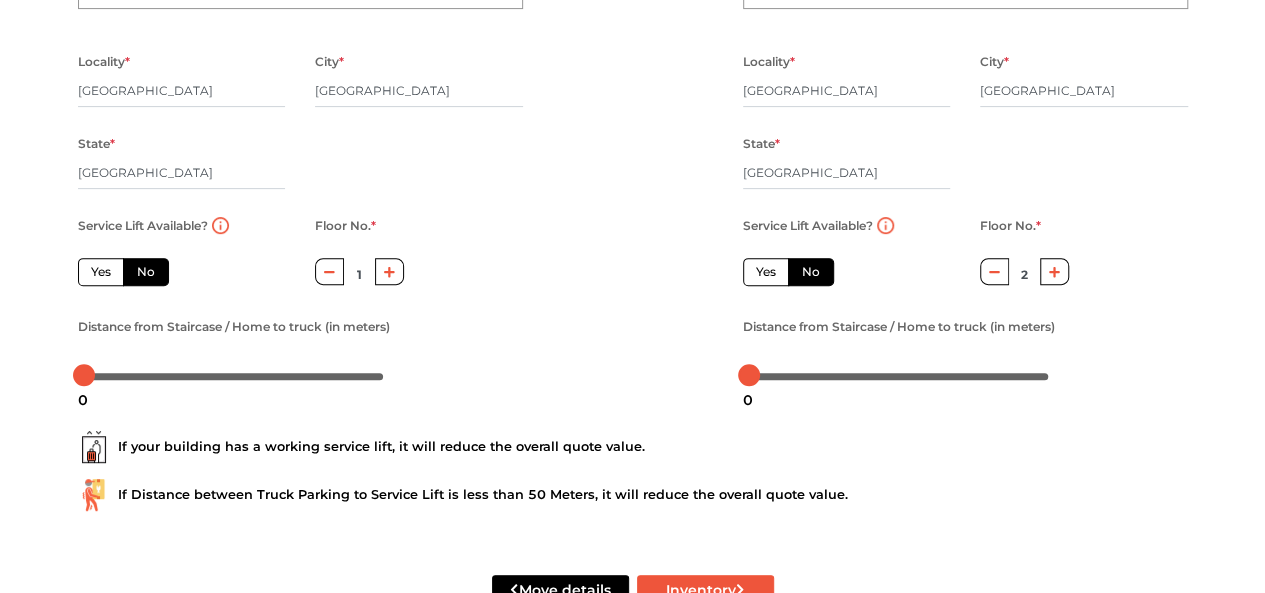 scroll, scrollTop: 291, scrollLeft: 0, axis: vertical 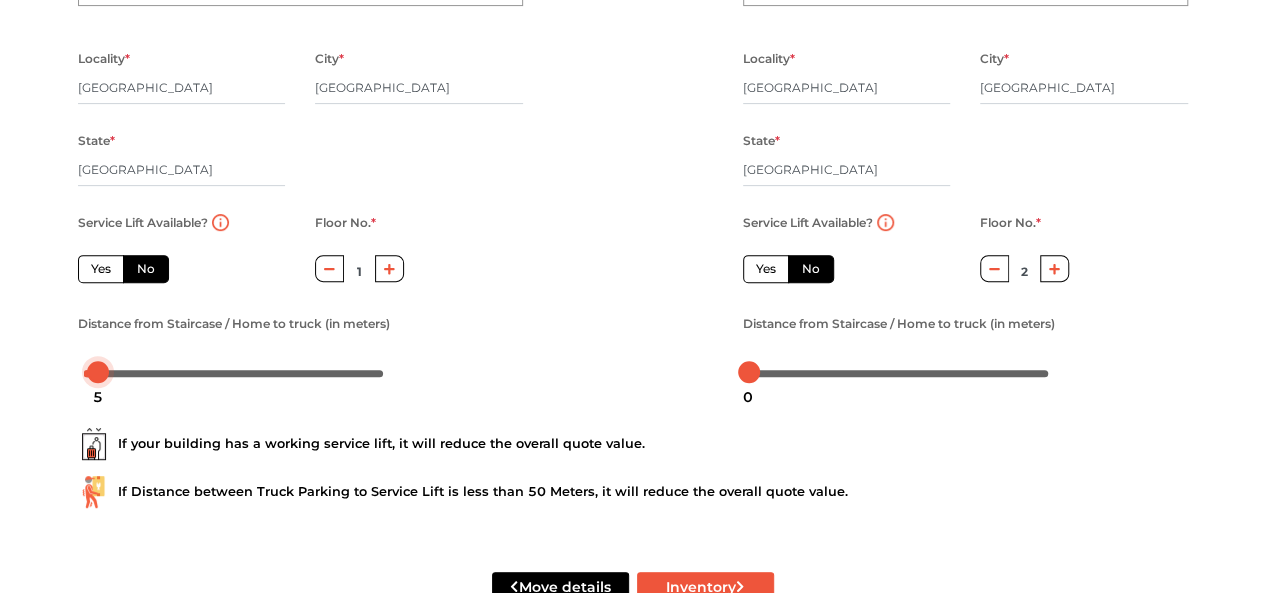 click at bounding box center (234, 372) 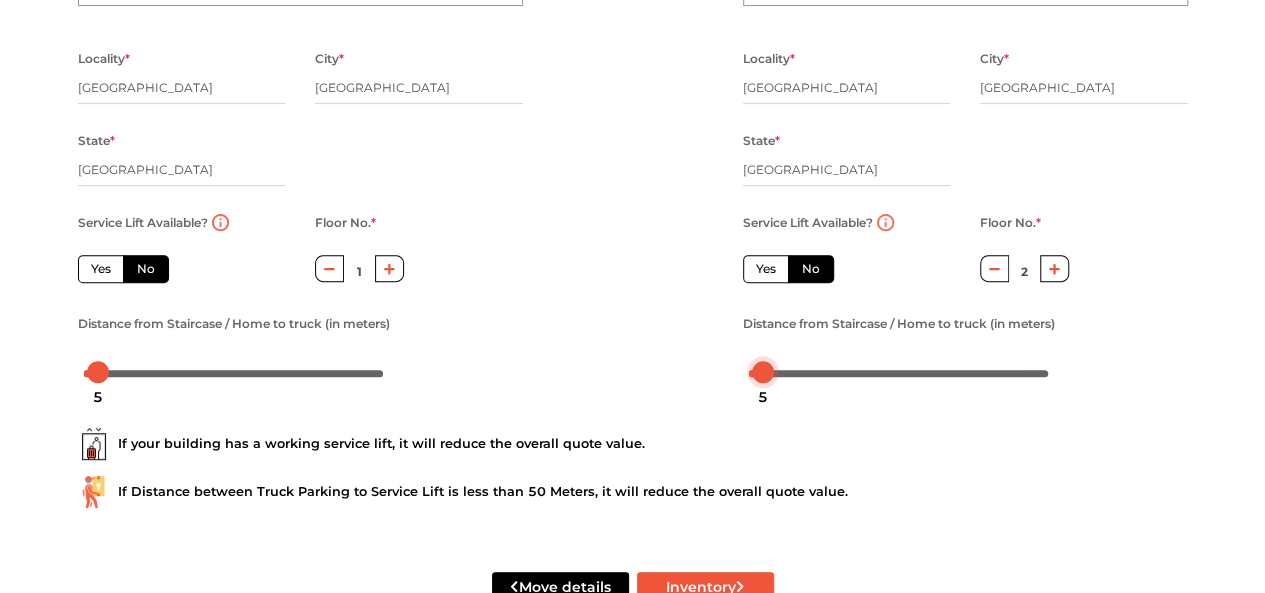 click on "Plan your   move Enter your   floor info Add your   inventory Your move   summary My Moves My Profile Make Estimate LOGOUT Plan your   move Enter your   floor info Add your   inventory Your move   summary  From house details  House Address  *   [GEOGRAPHIC_DATA] Locality  * [GEOGRAPHIC_DATA]  * [GEOGRAPHIC_DATA] State  * [GEOGRAPHIC_DATA] Pincode  * Service Lift Available?  Yes No   Floor No.  * 1 Distance from Staircase / Home to truck   (in meters)  New house details  House Address  * [GEOGRAPHIC_DATA] 4 Block Locality  * [GEOGRAPHIC_DATA]  * [GEOGRAPHIC_DATA] State  * [GEOGRAPHIC_DATA] Pincode  * Service Lift Available?  Yes No   Floor No.  * 2 Distance from Staircase / Home to truck   (in meters) If your building has a working service lift, it will reduce the overall quote value. If Distance between Truck Parking to Service Lift is less than 50 Meters, it will reduce the overall quote value.  Move details Inventory  Test Mode 5 5" at bounding box center (632, 5) 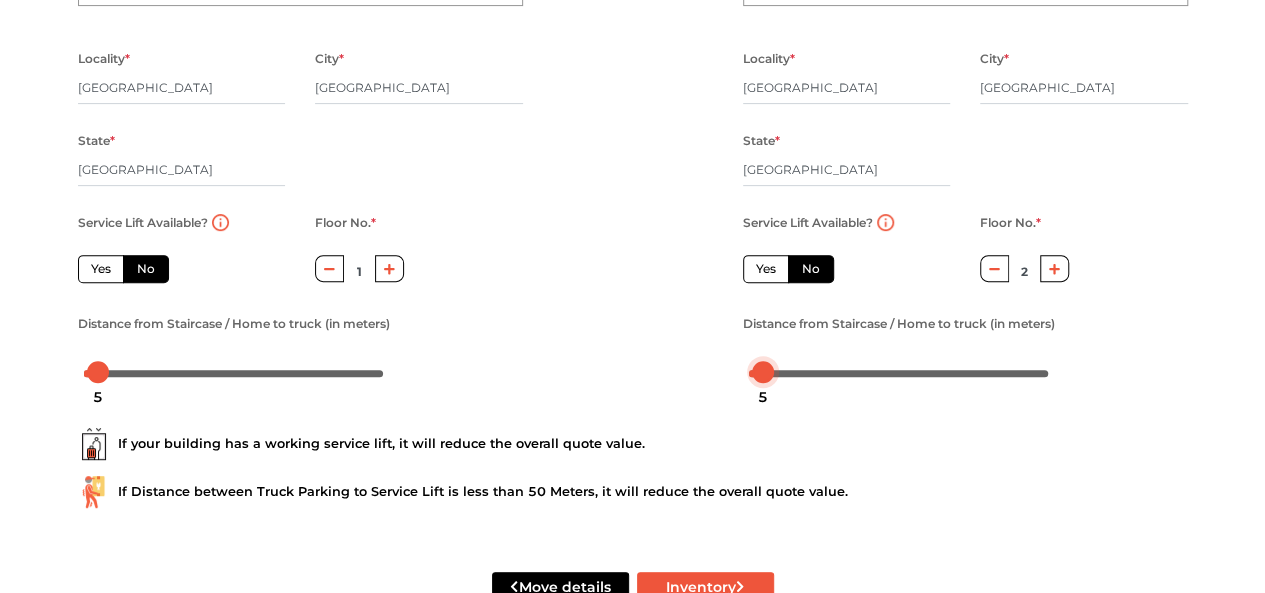 scroll, scrollTop: 352, scrollLeft: 0, axis: vertical 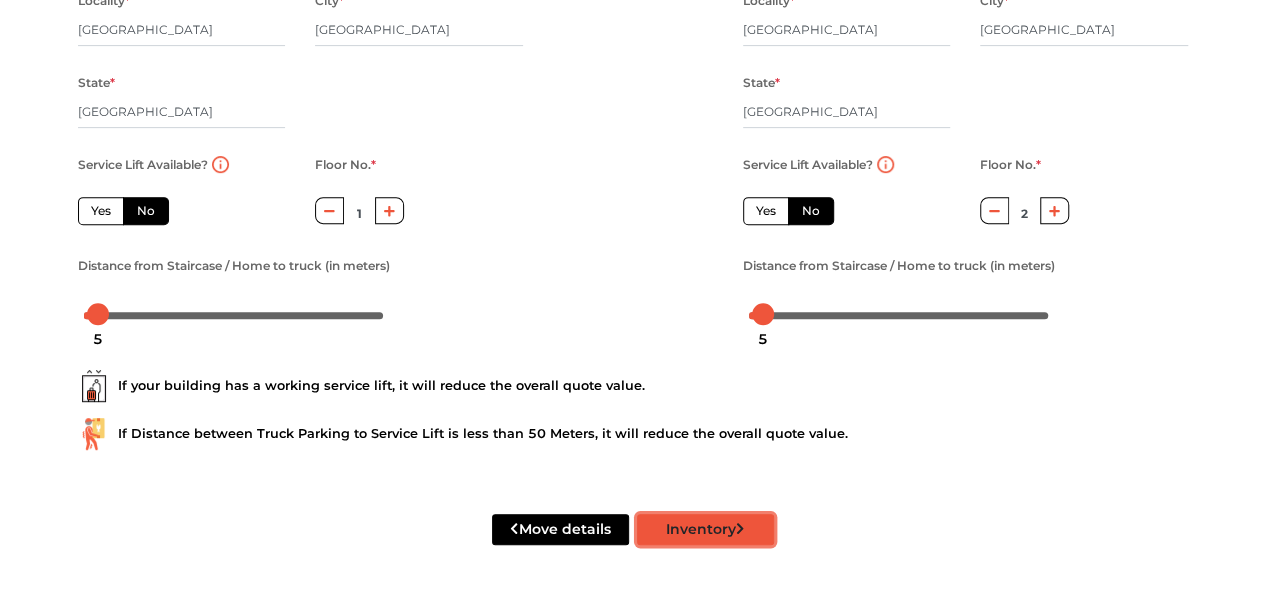 click on "Inventory" at bounding box center [705, 529] 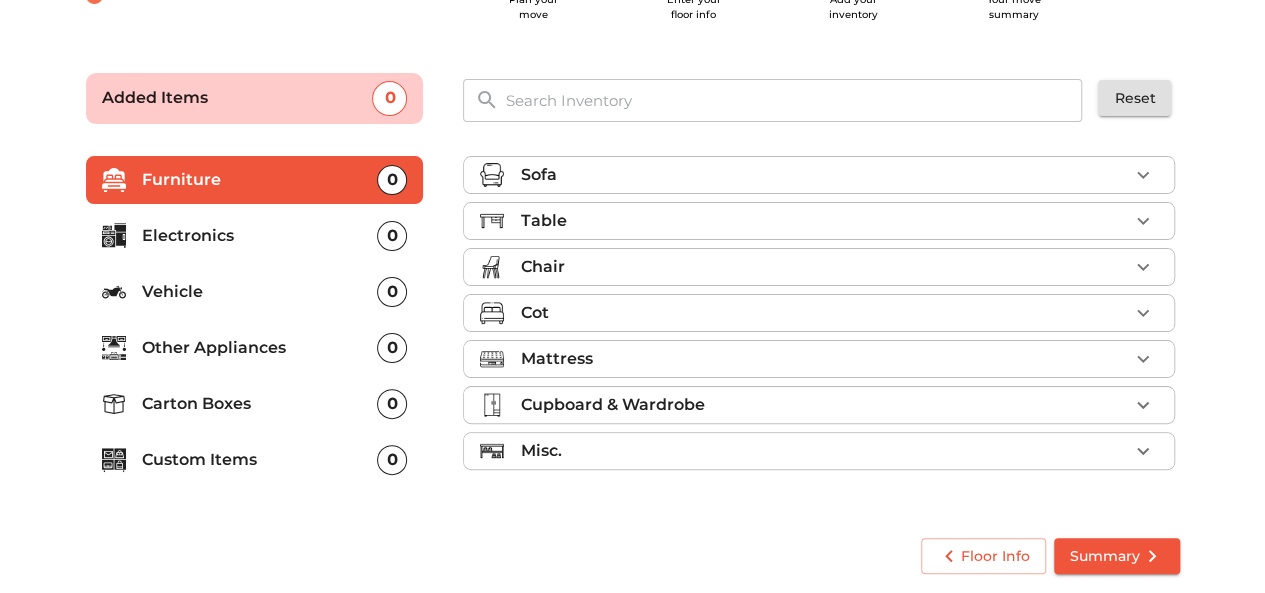 scroll, scrollTop: 0, scrollLeft: 0, axis: both 